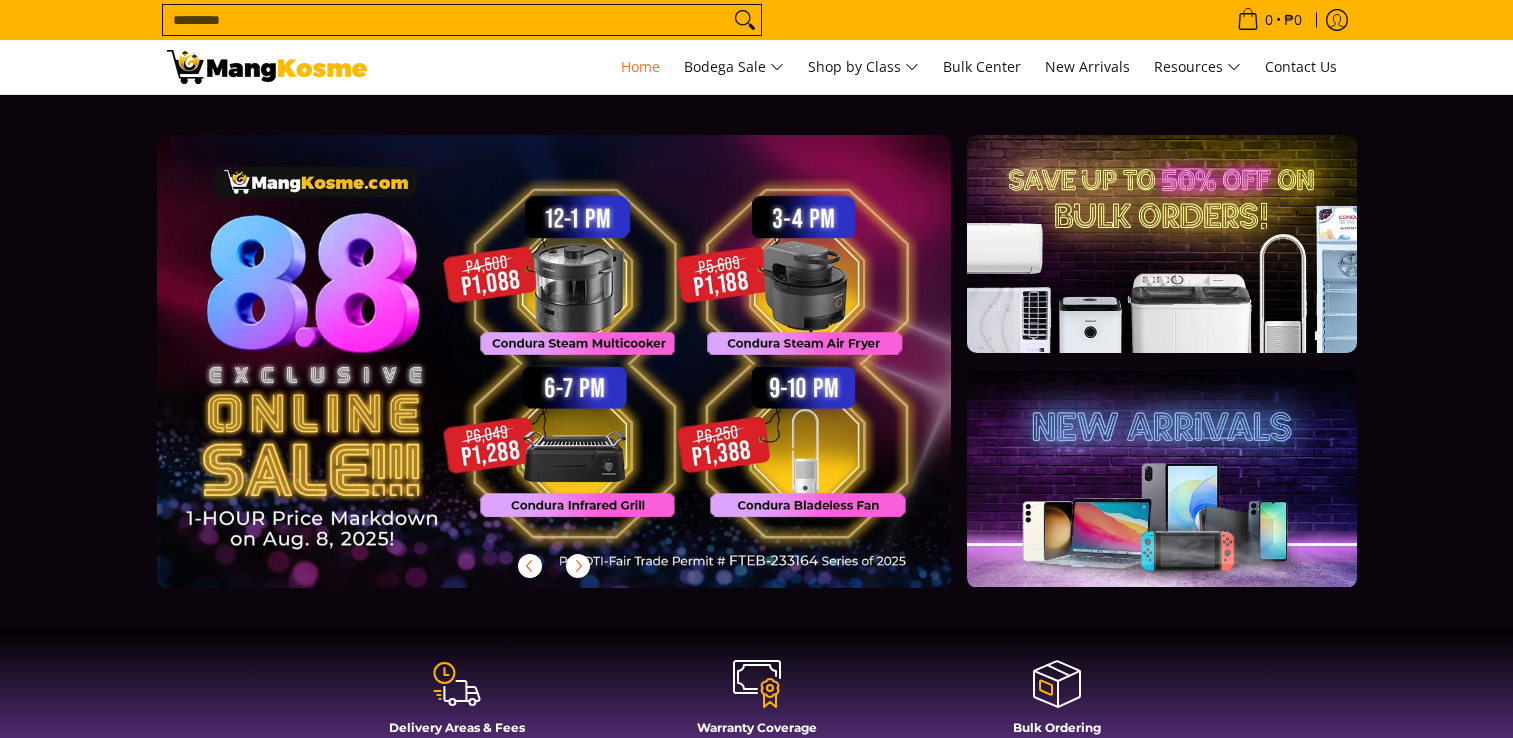 scroll, scrollTop: 0, scrollLeft: 0, axis: both 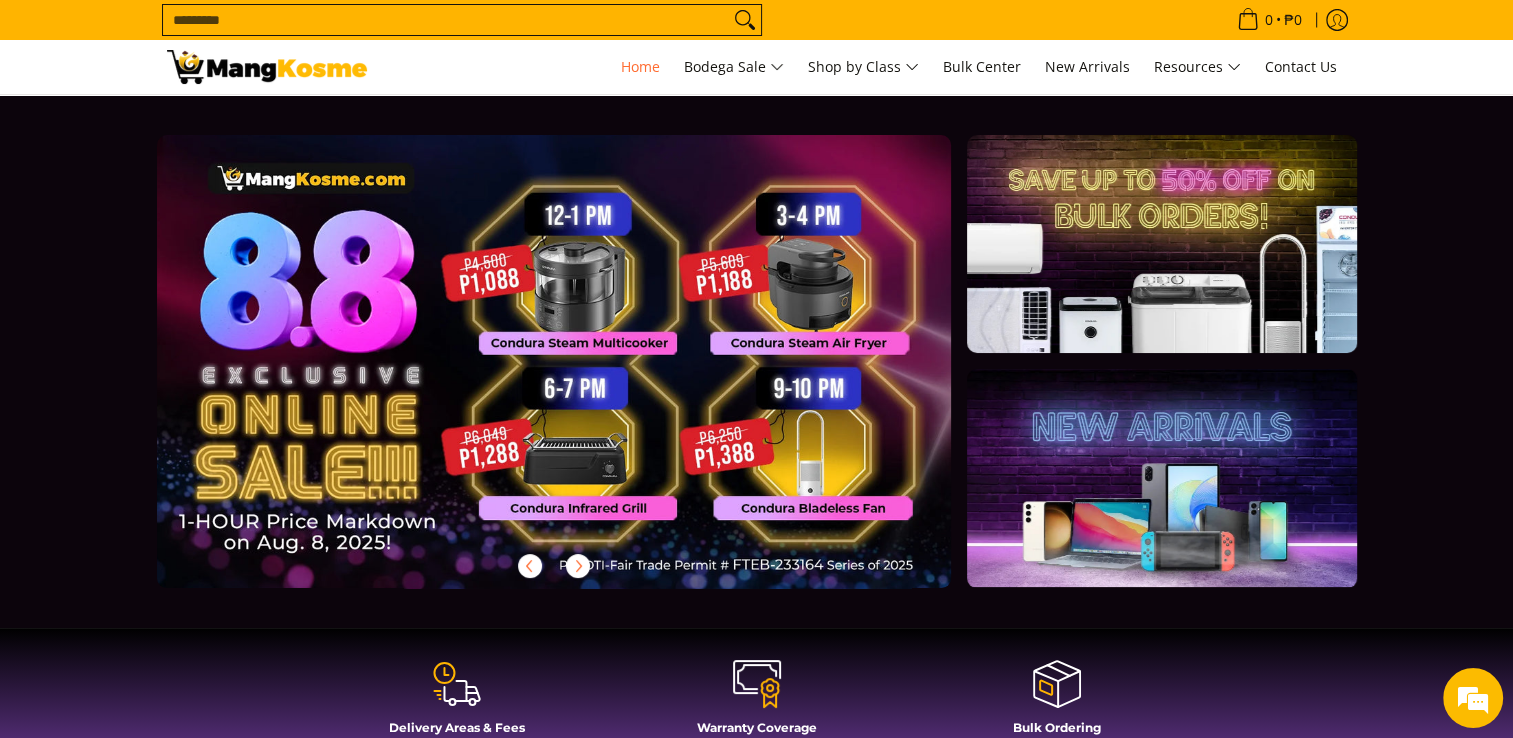click at bounding box center (586, 377) 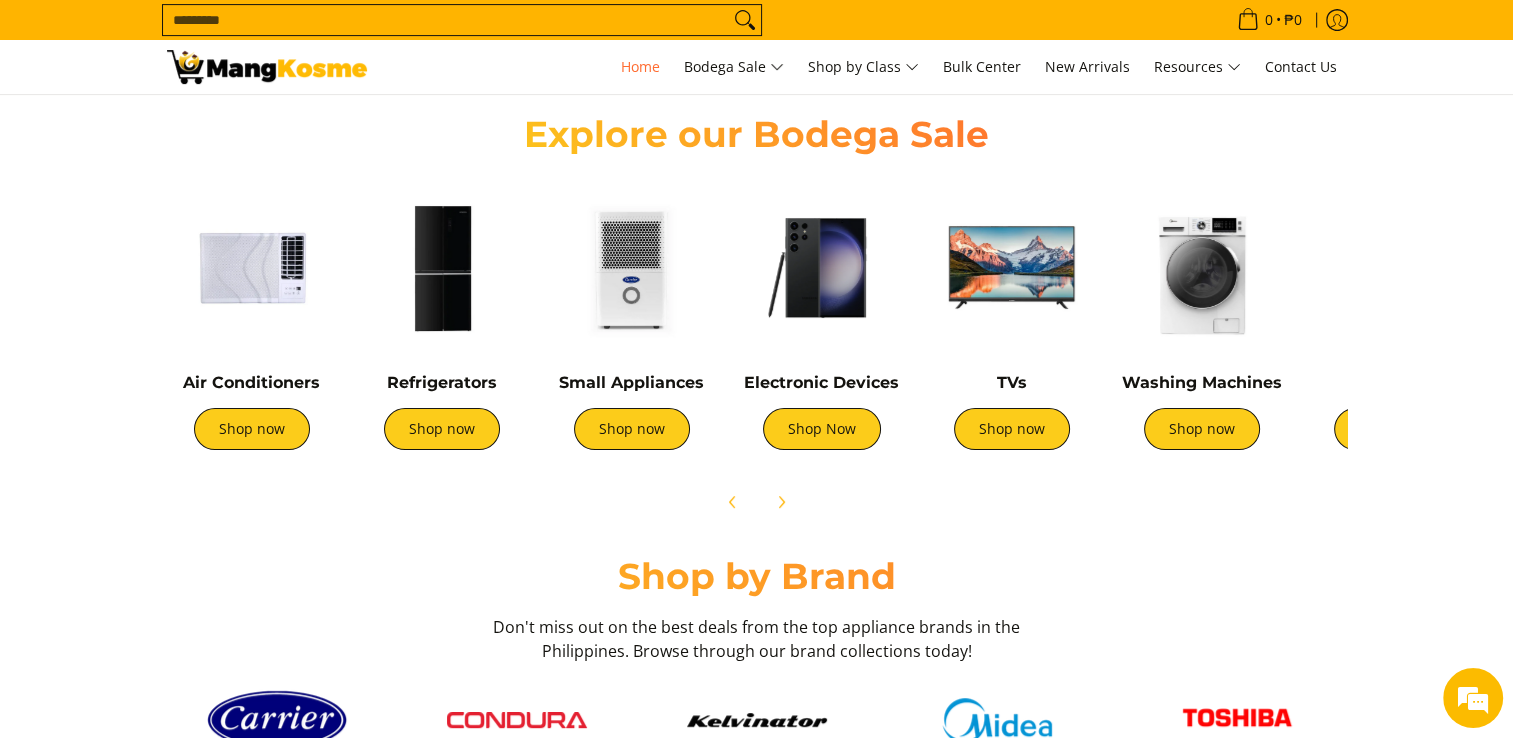scroll, scrollTop: 700, scrollLeft: 0, axis: vertical 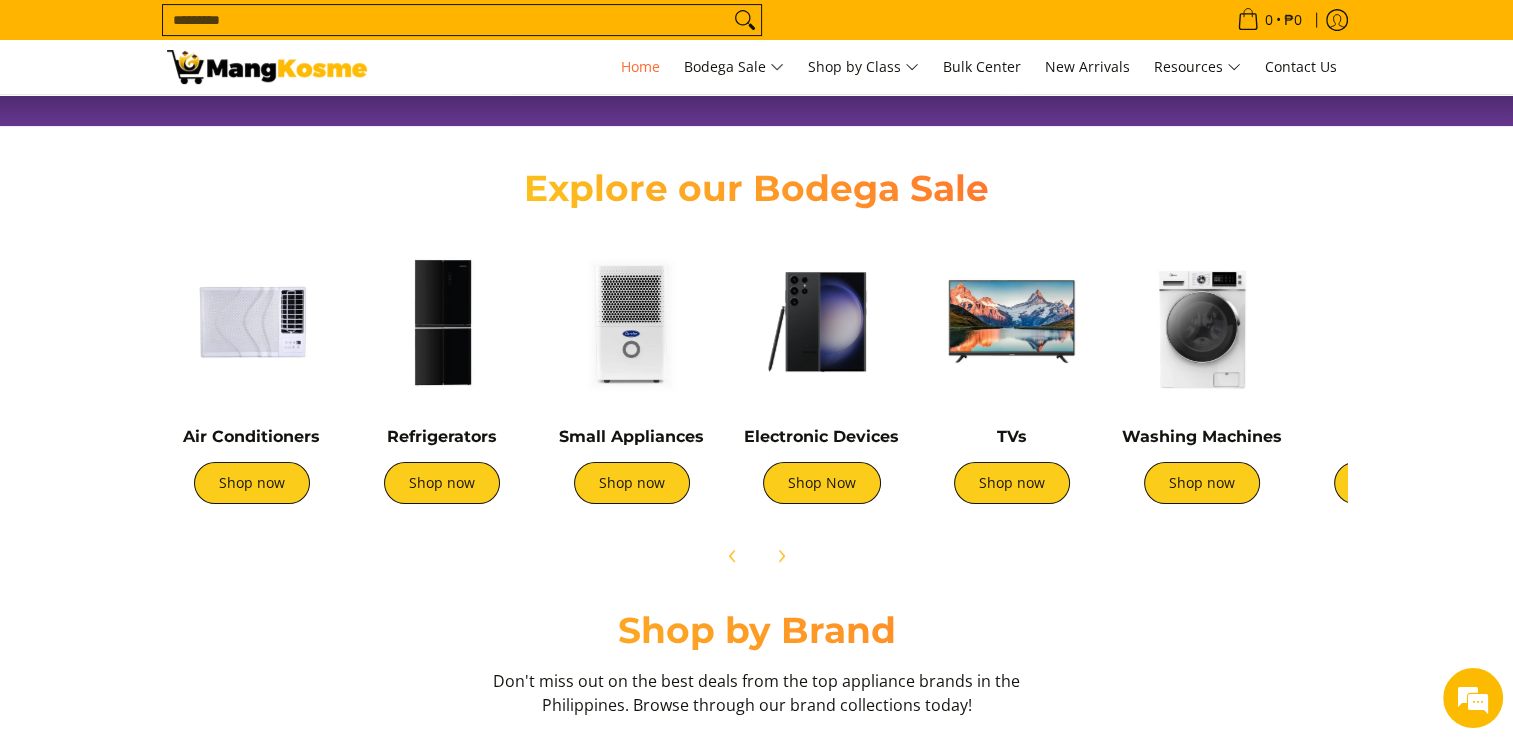 click at bounding box center (632, 322) 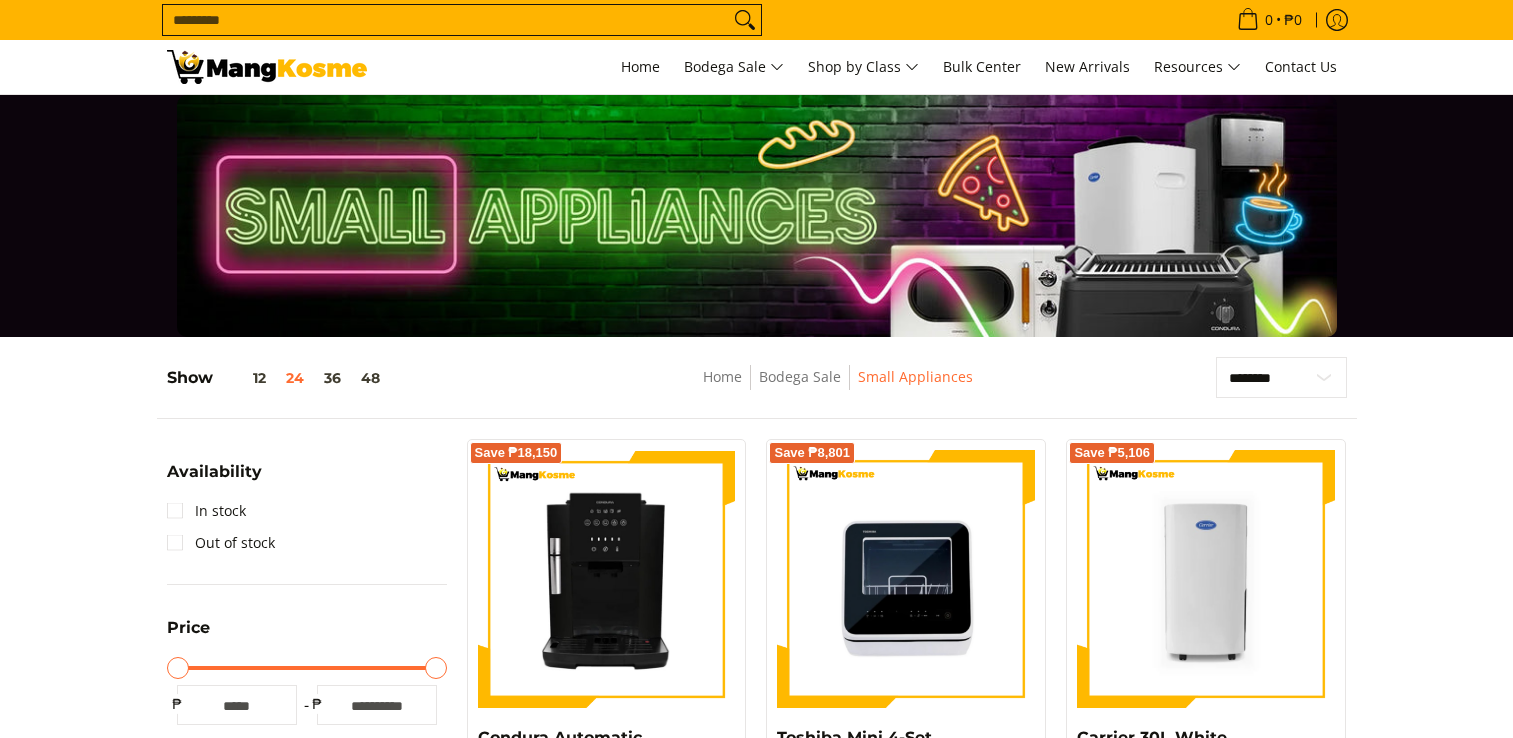 scroll, scrollTop: 268, scrollLeft: 0, axis: vertical 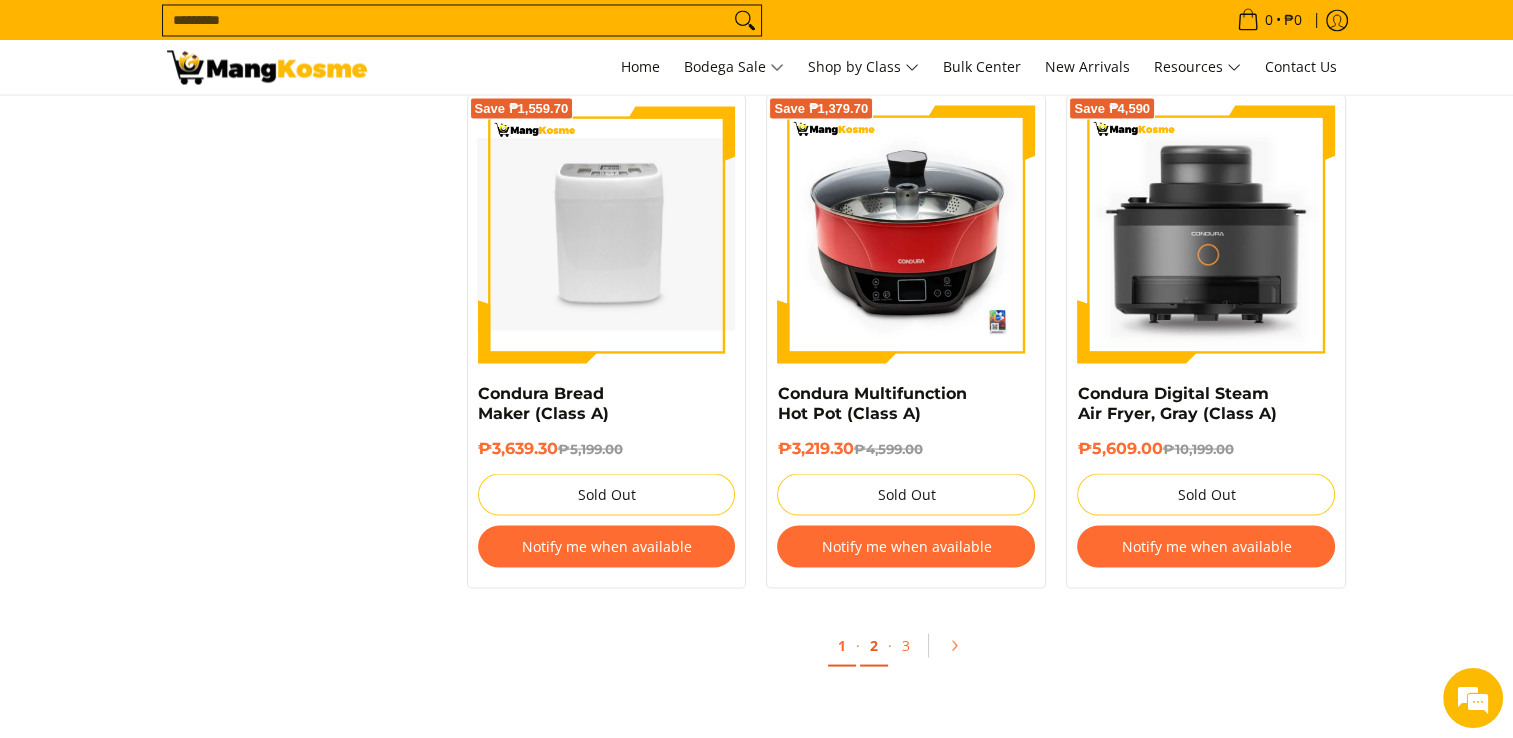 click on "2" at bounding box center (874, 645) 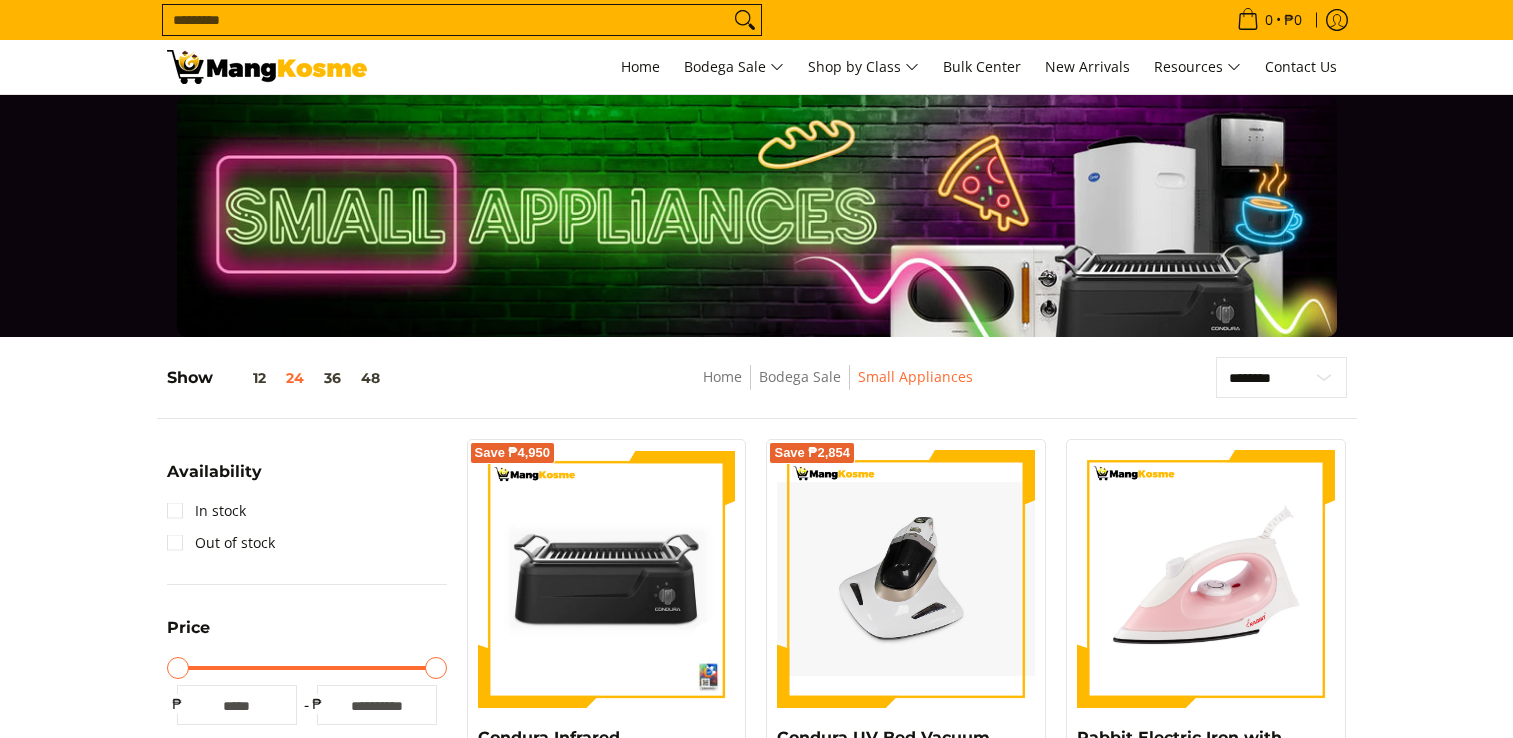 scroll, scrollTop: 0, scrollLeft: 0, axis: both 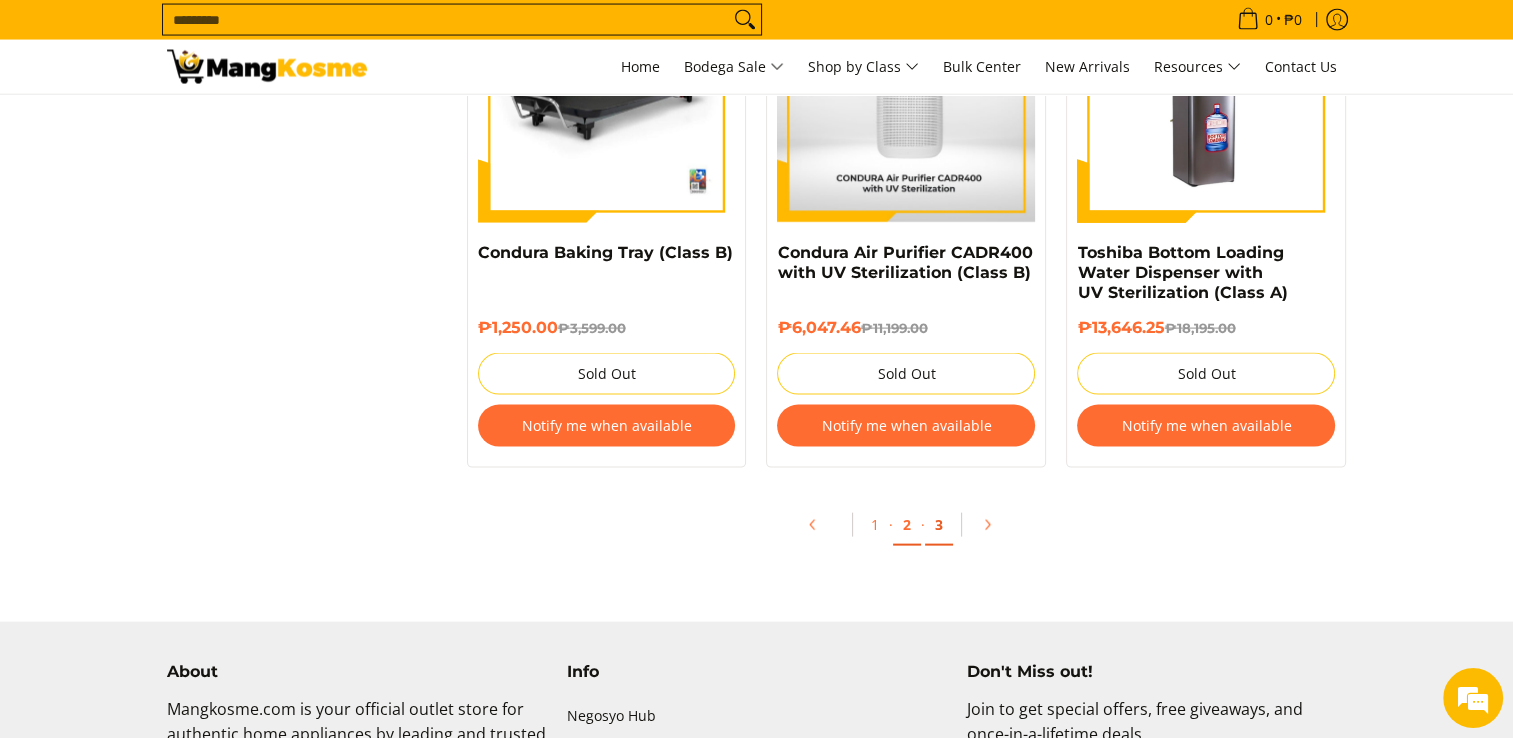 click on "3" at bounding box center (939, 525) 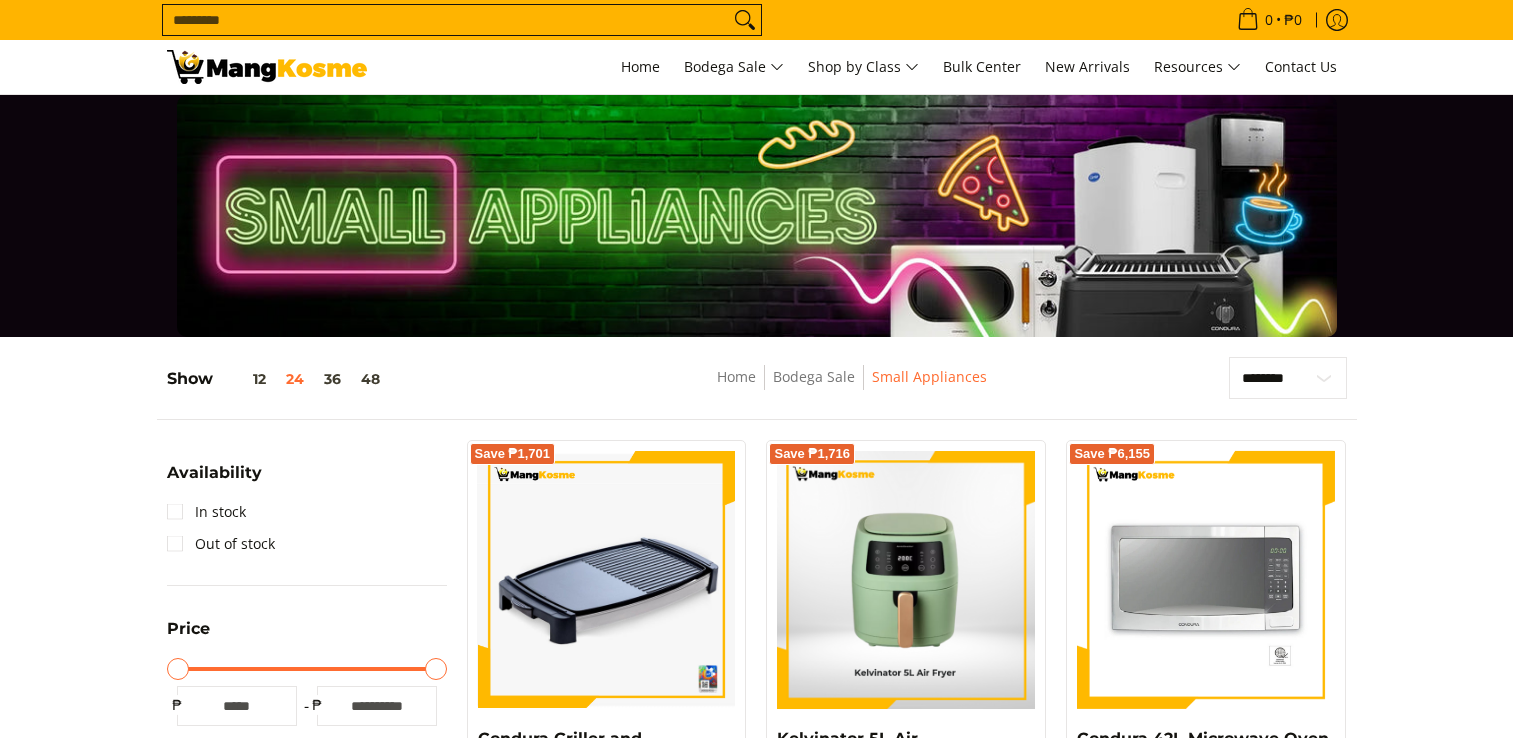 scroll, scrollTop: 0, scrollLeft: 0, axis: both 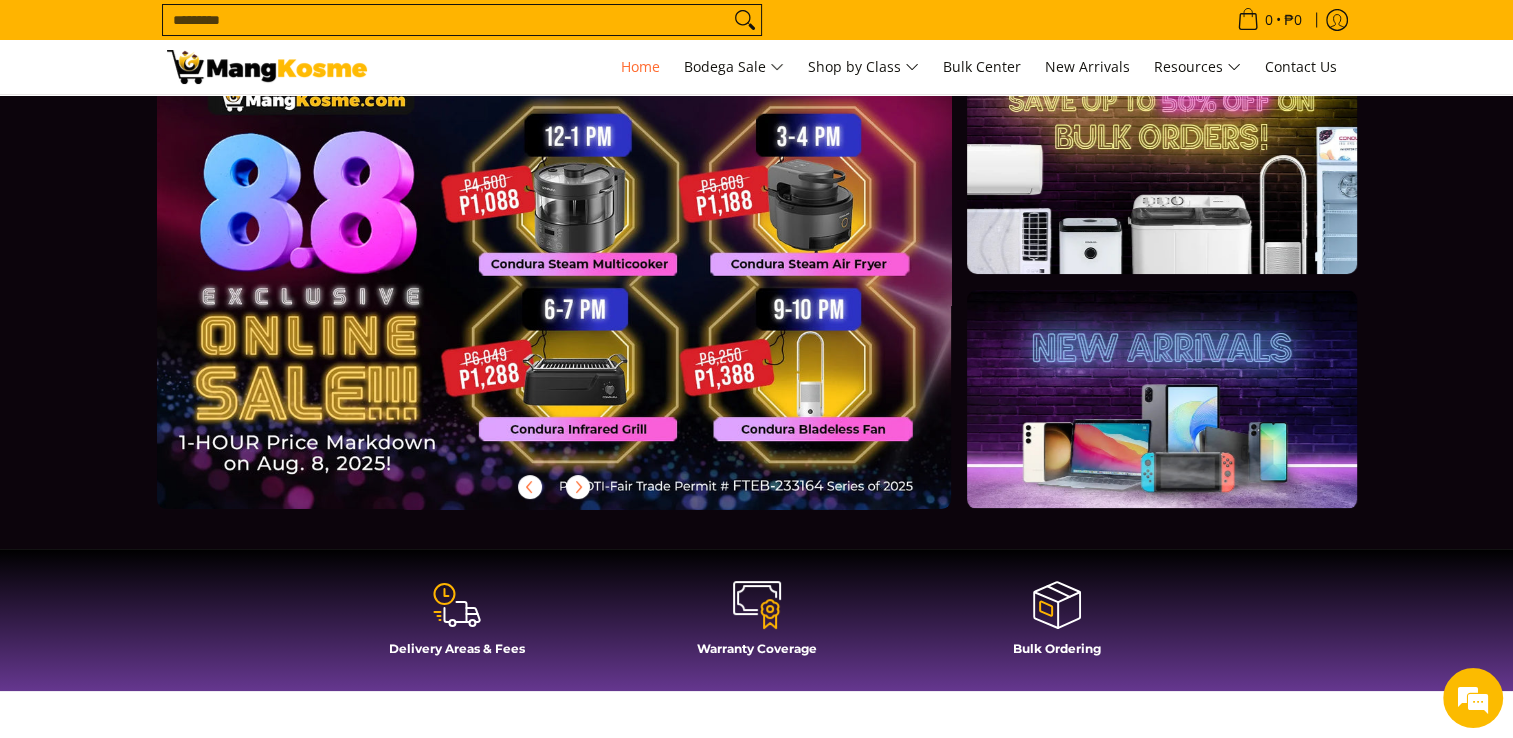 click at bounding box center [586, 298] 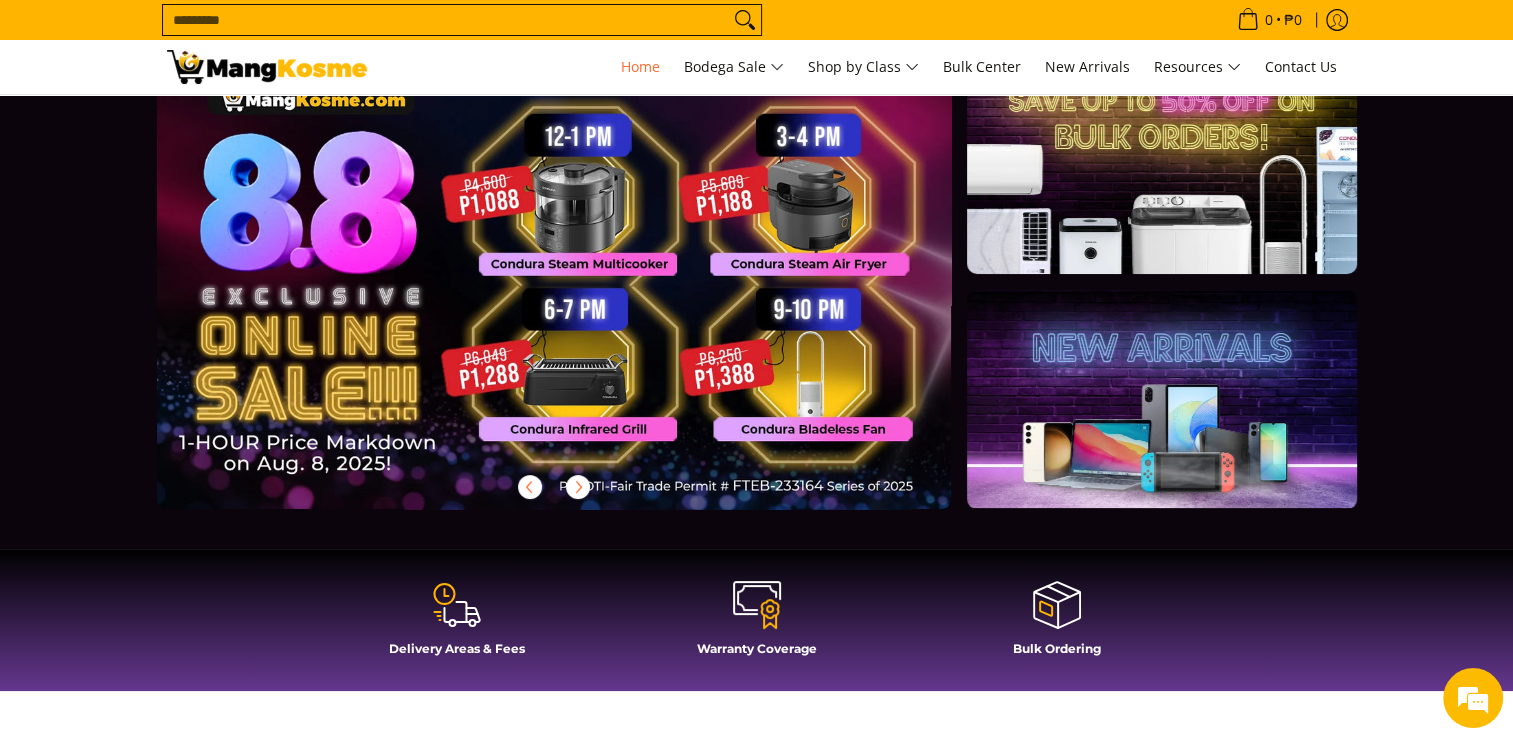click at bounding box center [586, 298] 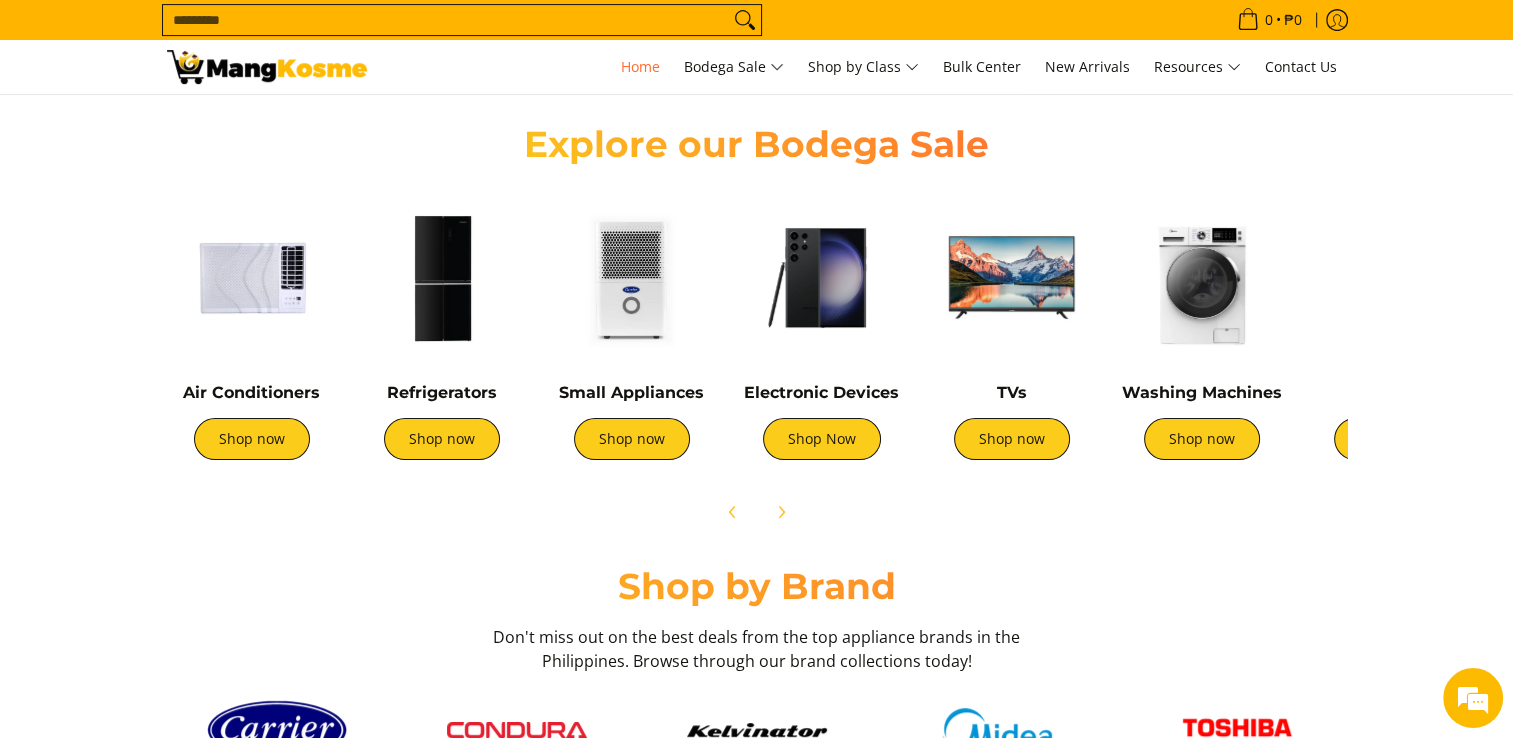 scroll, scrollTop: 704, scrollLeft: 0, axis: vertical 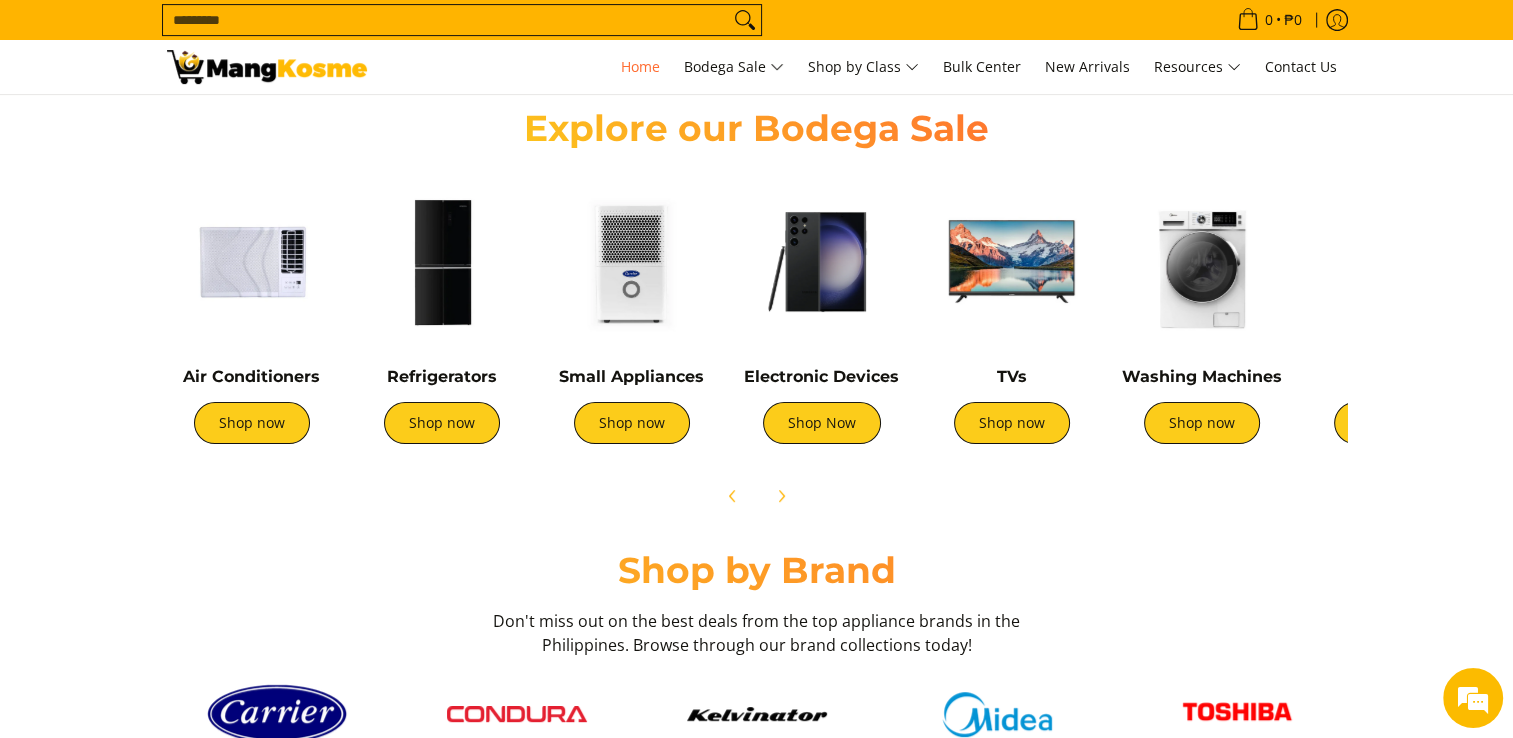 click at bounding box center (822, 262) 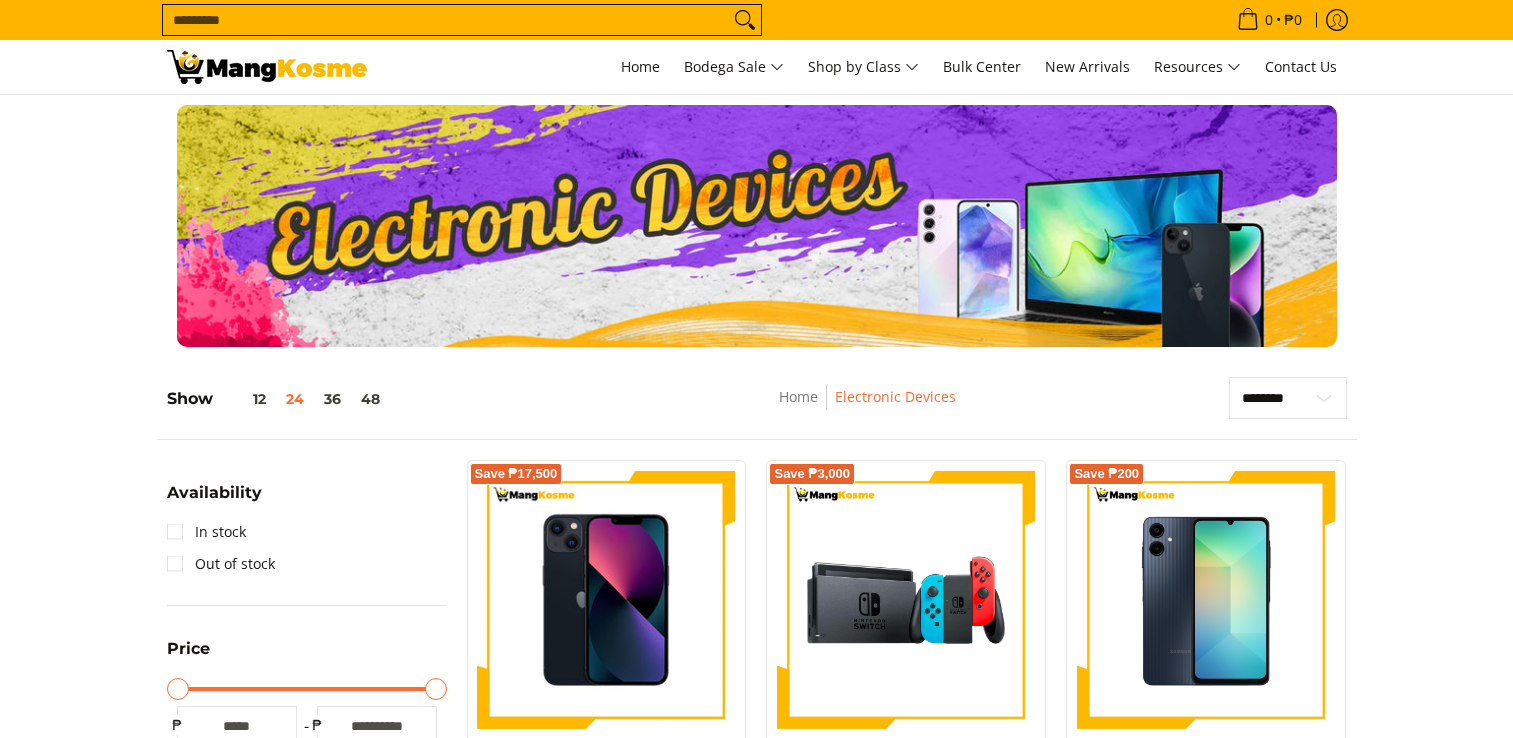 scroll, scrollTop: 0, scrollLeft: 0, axis: both 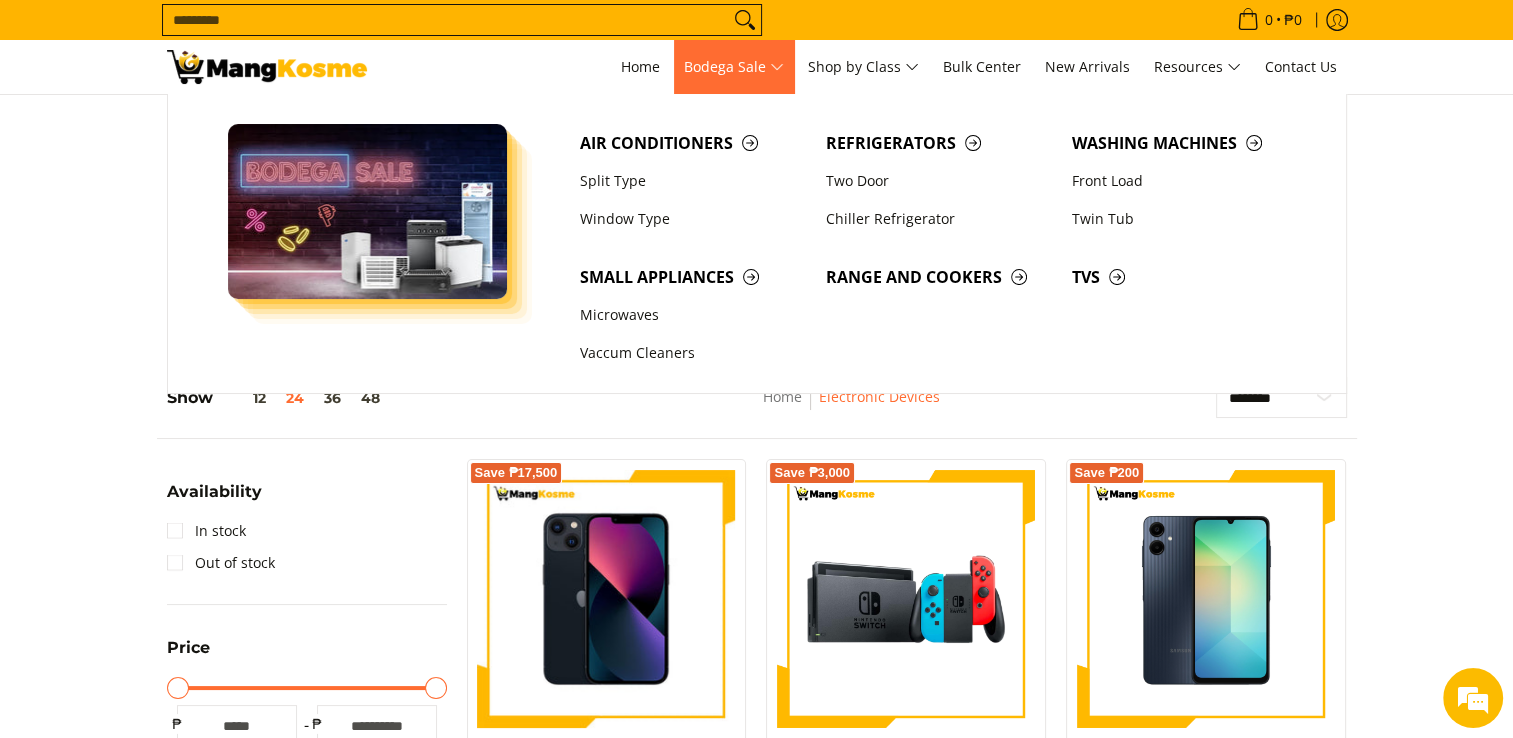 click on "Bodega Sale" at bounding box center (734, 67) 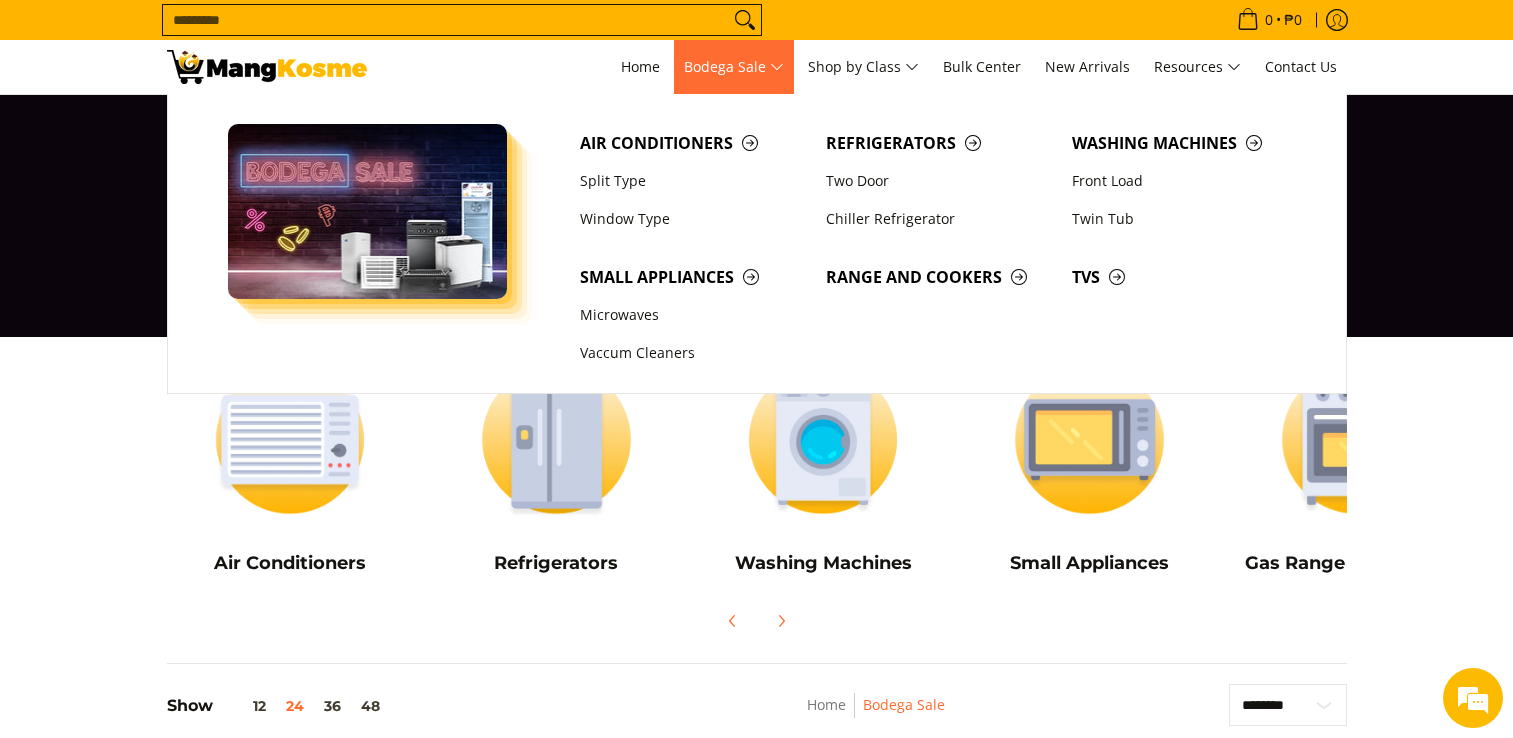 scroll, scrollTop: 0, scrollLeft: 0, axis: both 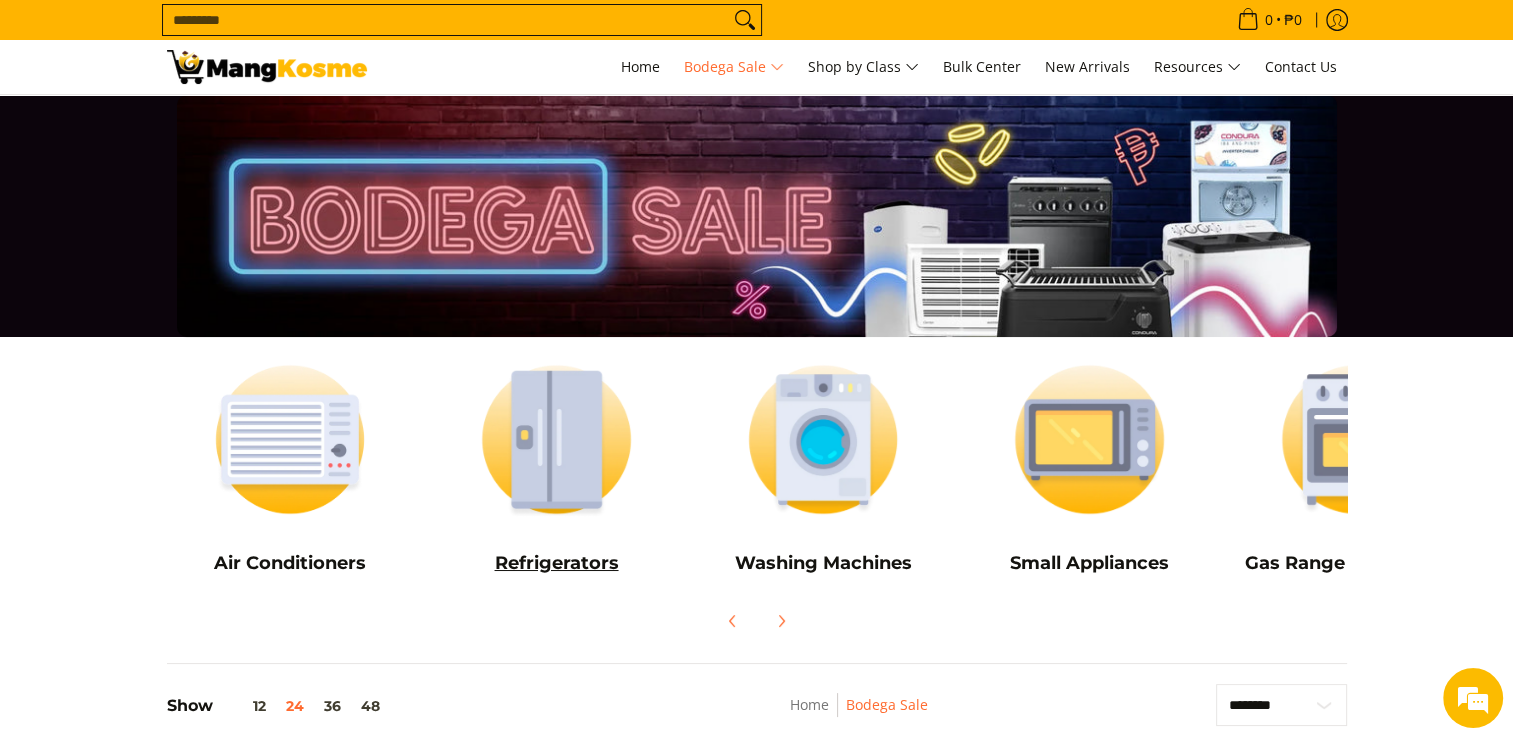 click at bounding box center [556, 439] 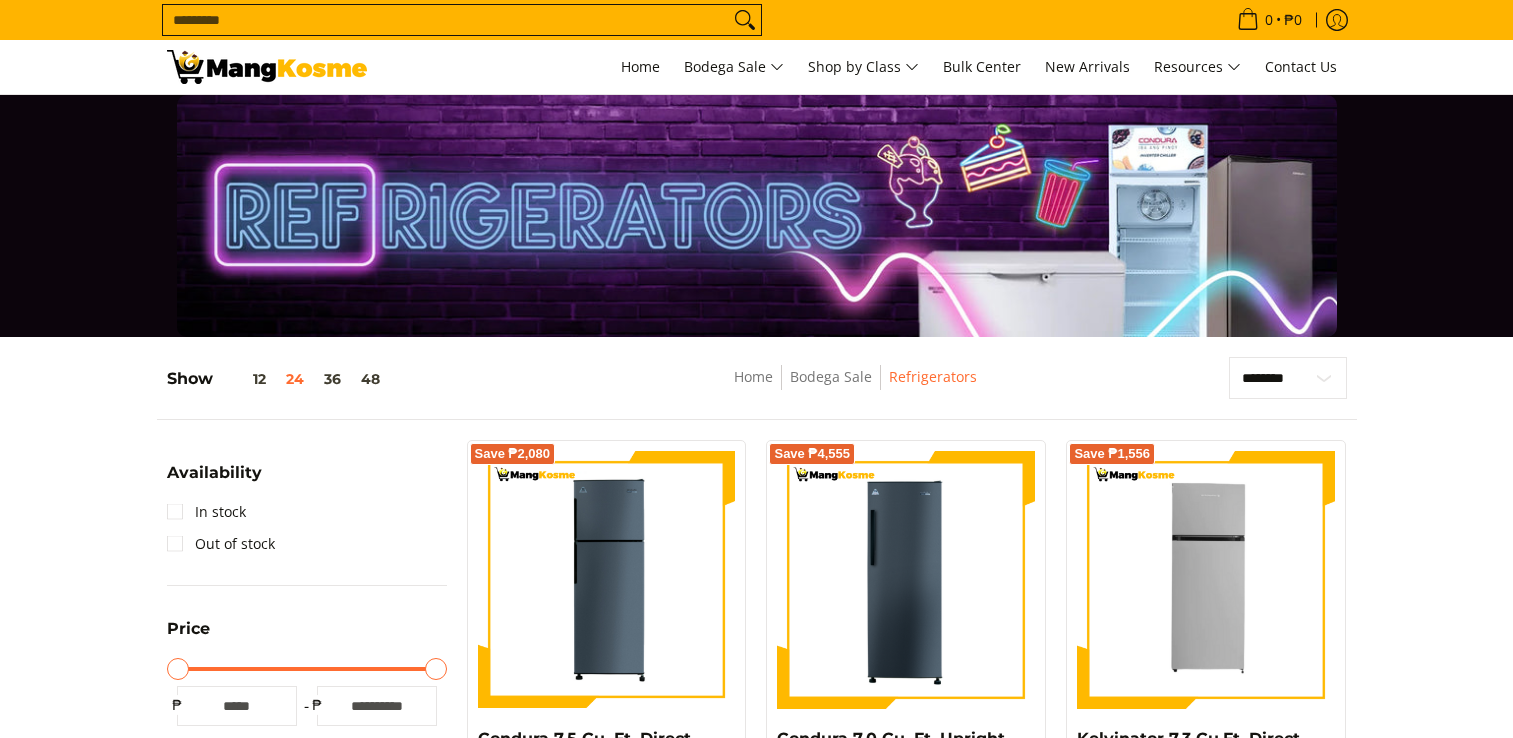 scroll, scrollTop: 0, scrollLeft: 0, axis: both 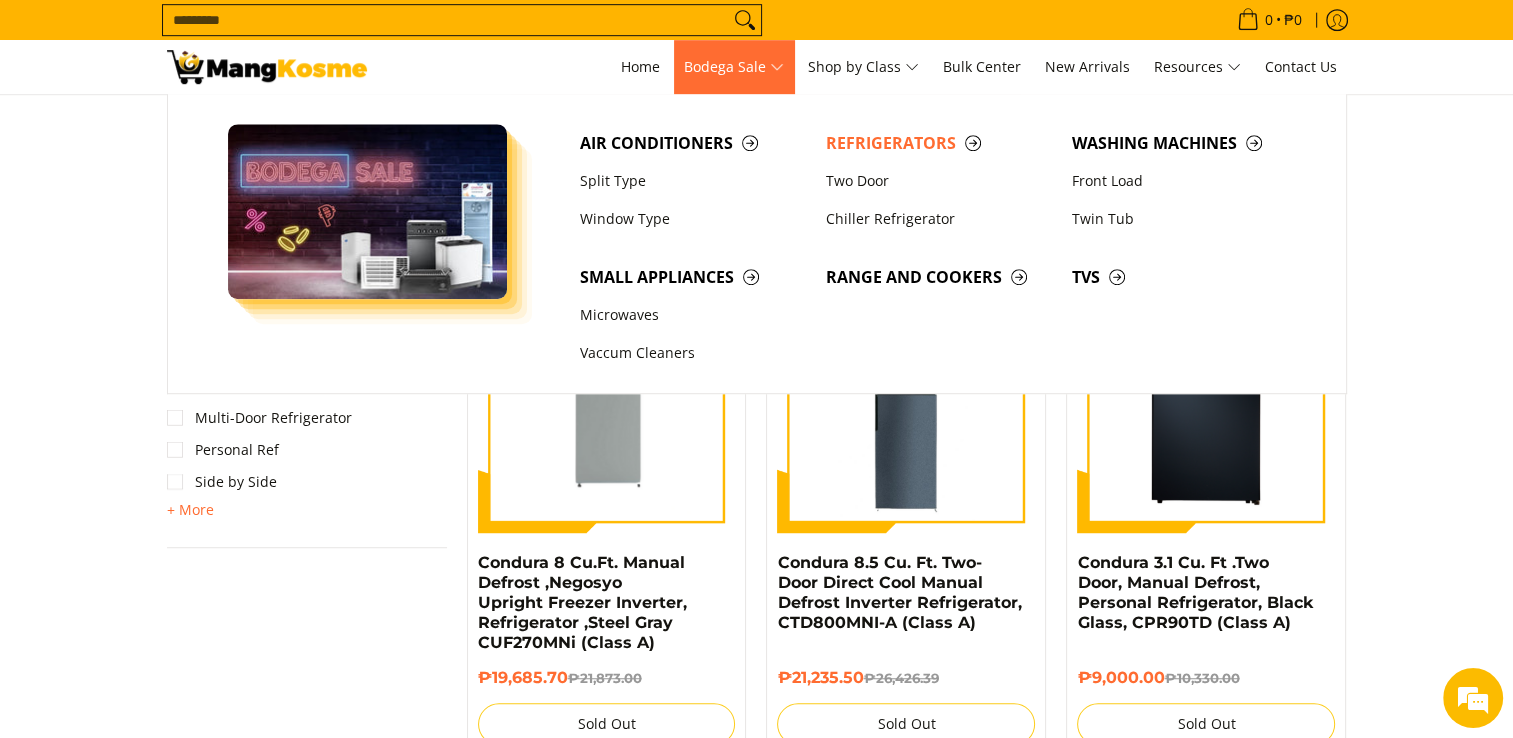 click on "Bodega Sale" at bounding box center (734, 67) 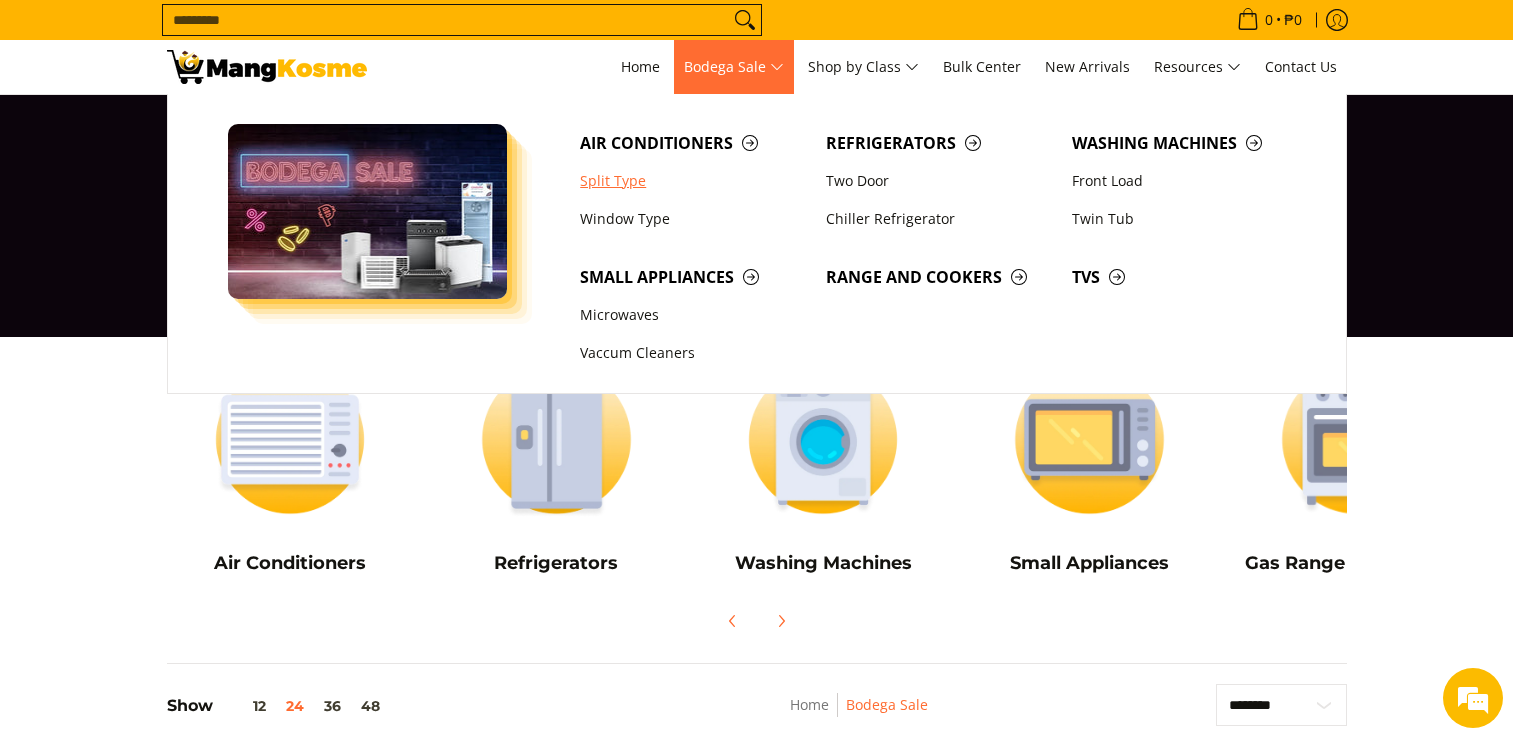 scroll, scrollTop: 0, scrollLeft: 0, axis: both 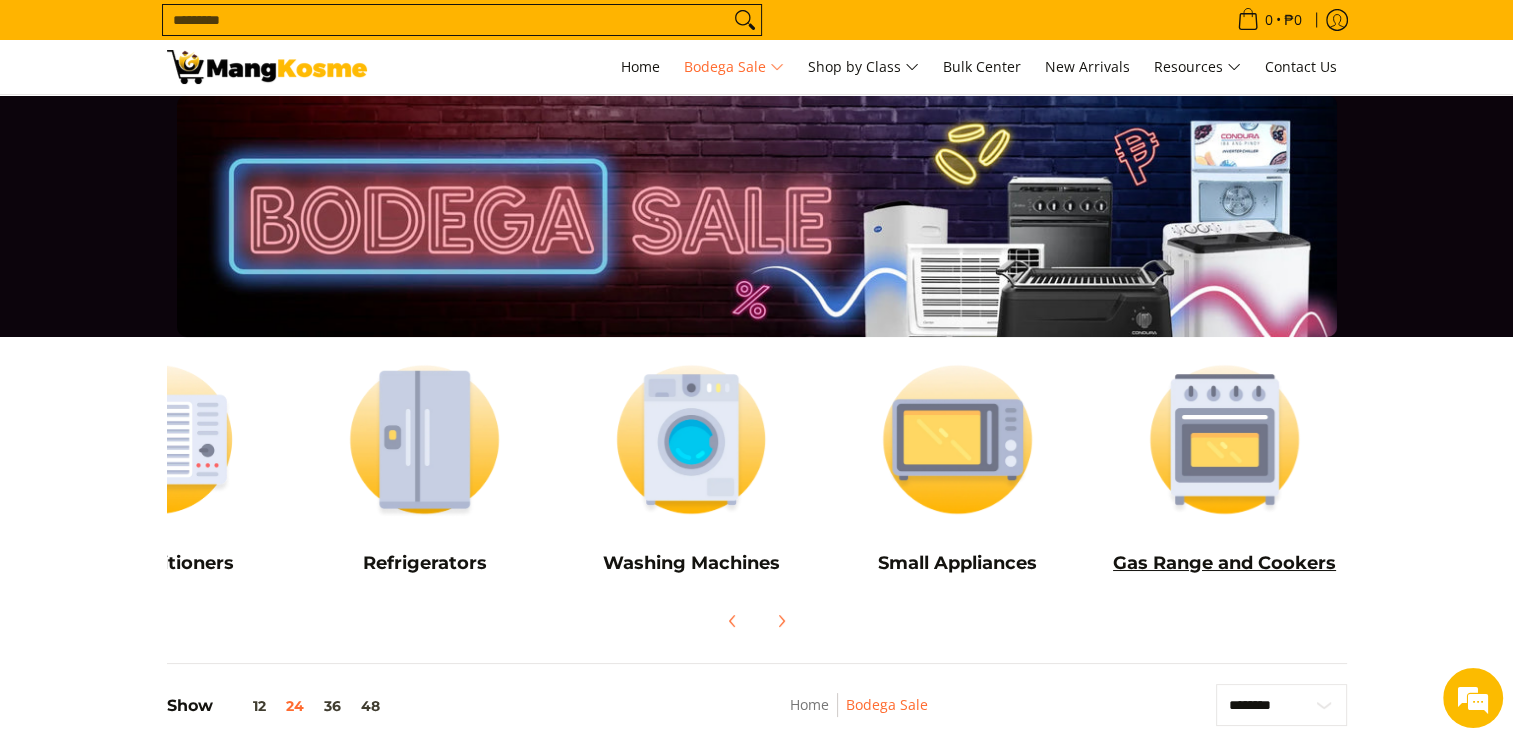 click at bounding box center (1224, 439) 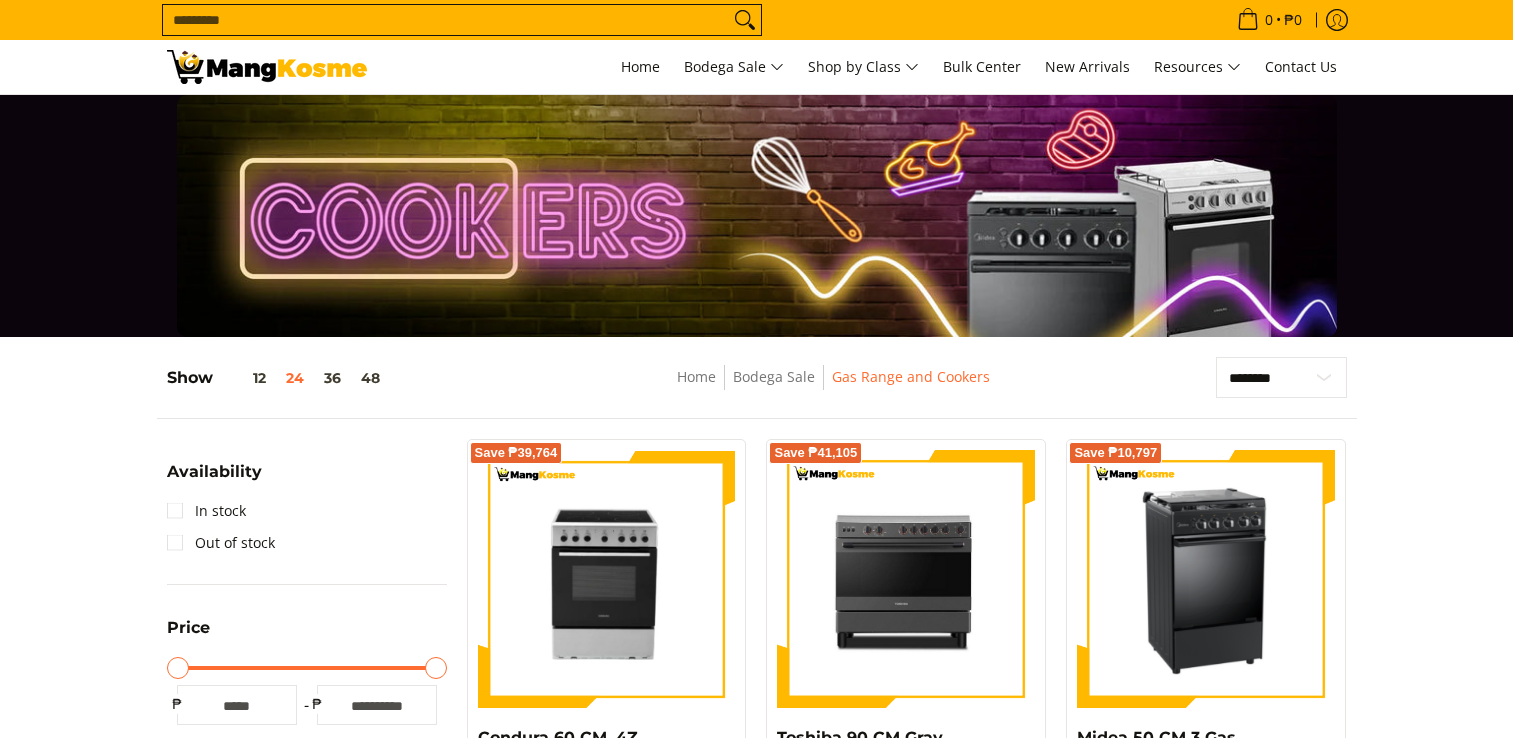 scroll, scrollTop: 0, scrollLeft: 0, axis: both 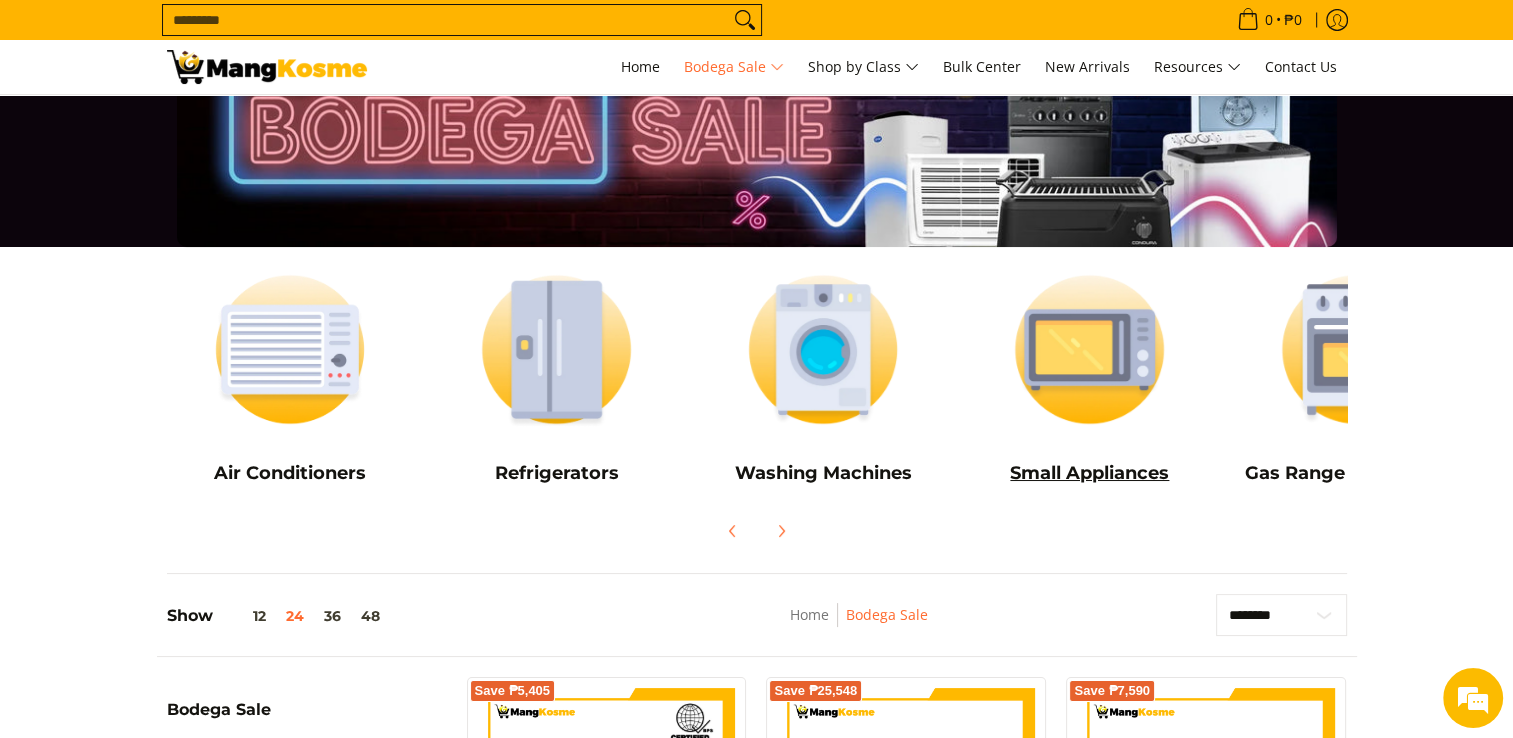 click at bounding box center [1089, 349] 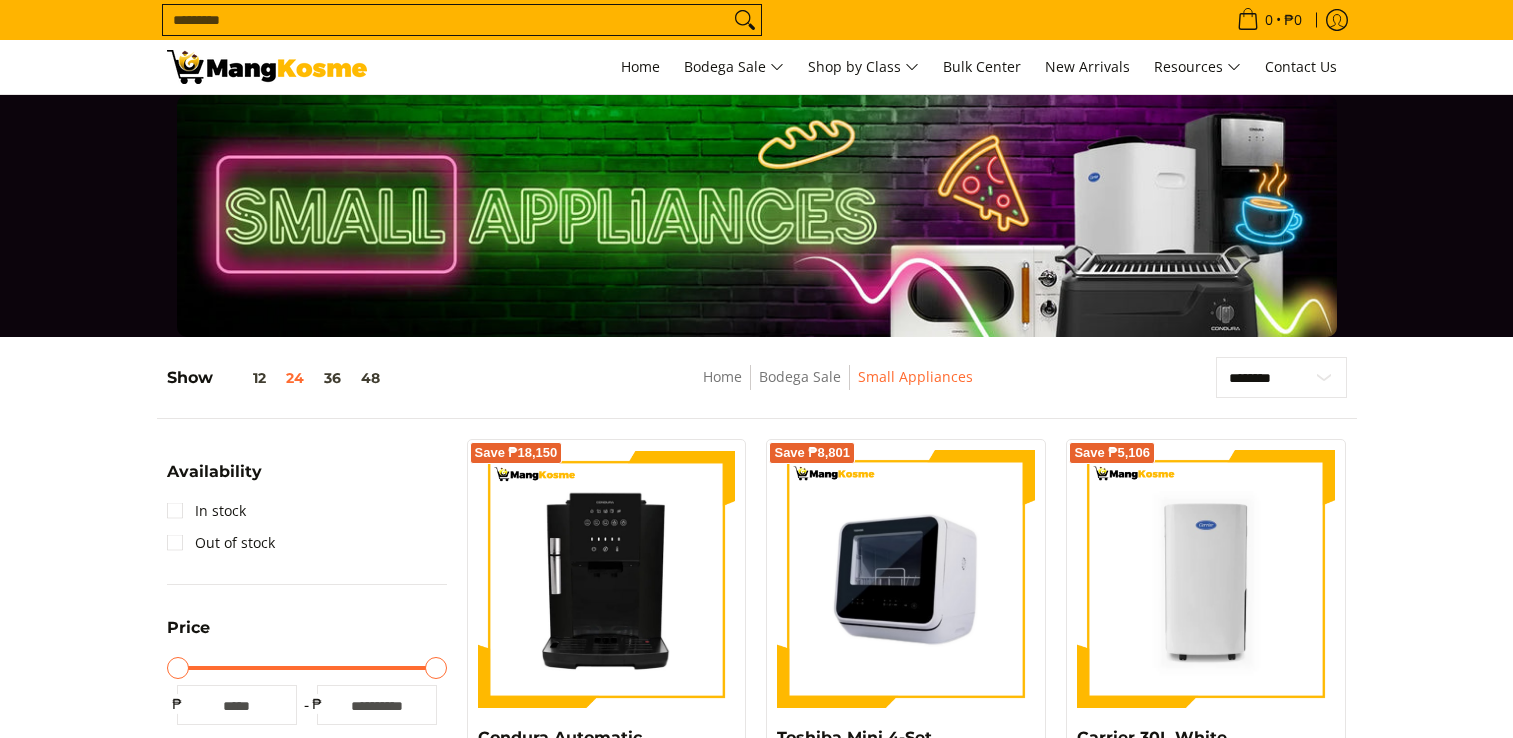 scroll, scrollTop: 0, scrollLeft: 0, axis: both 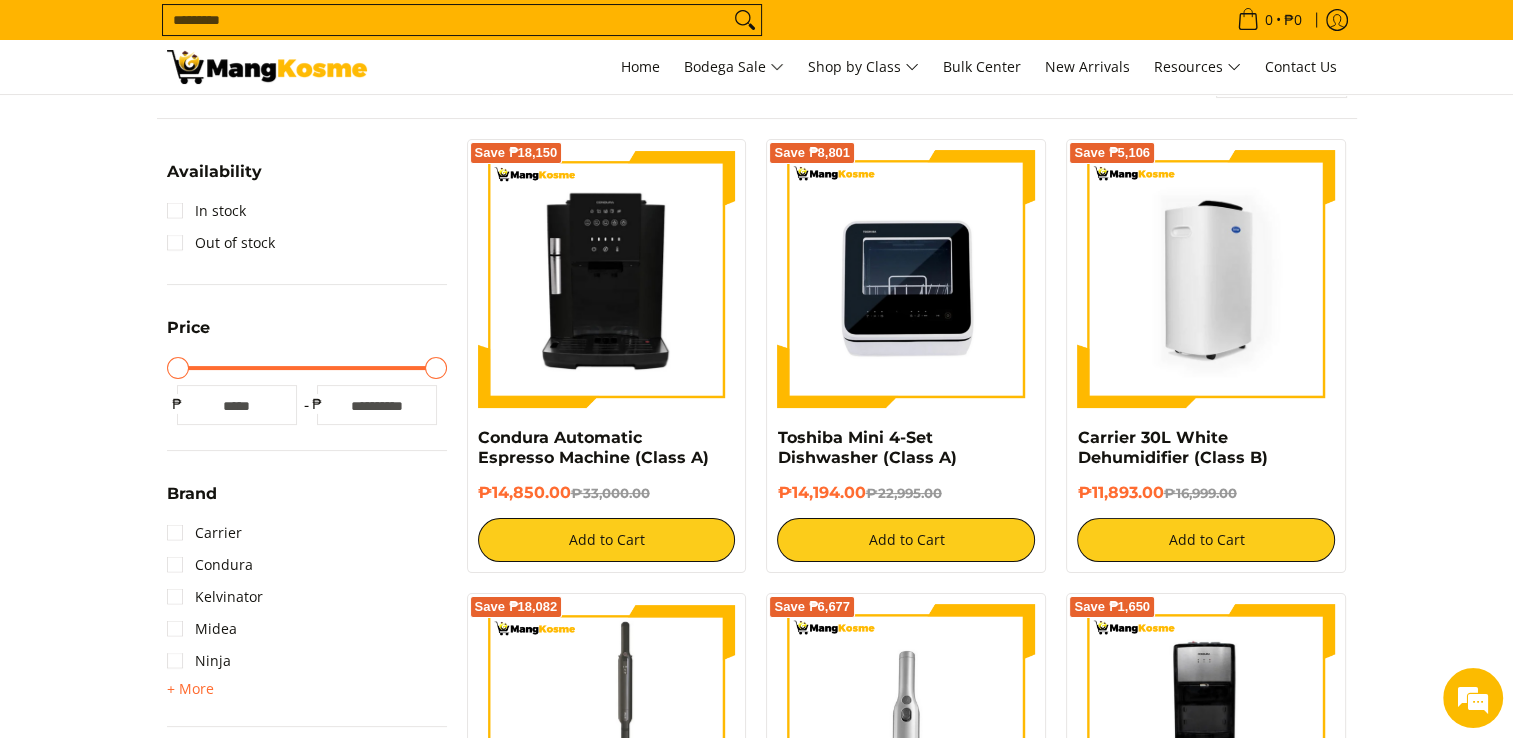 click at bounding box center [1206, 279] 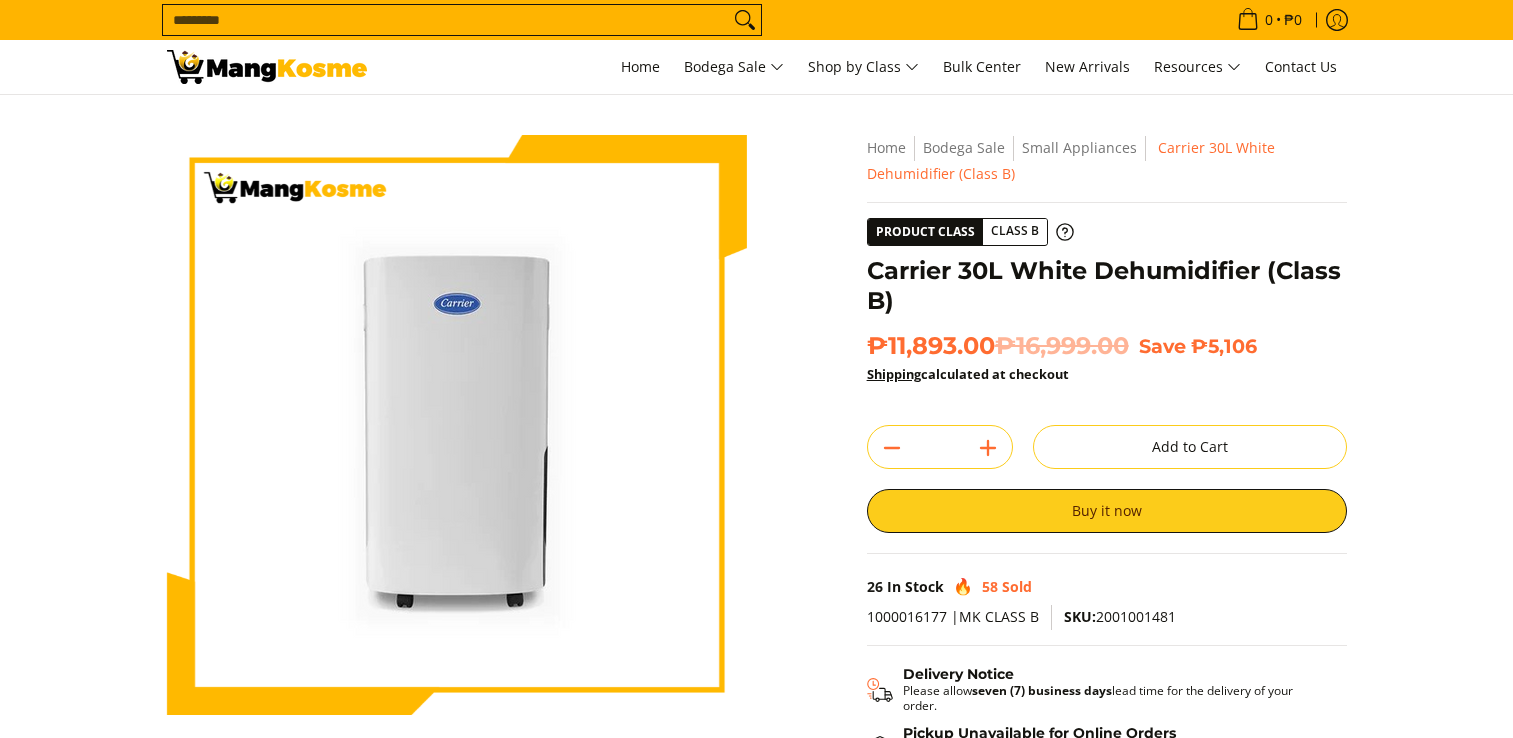 scroll, scrollTop: 0, scrollLeft: 0, axis: both 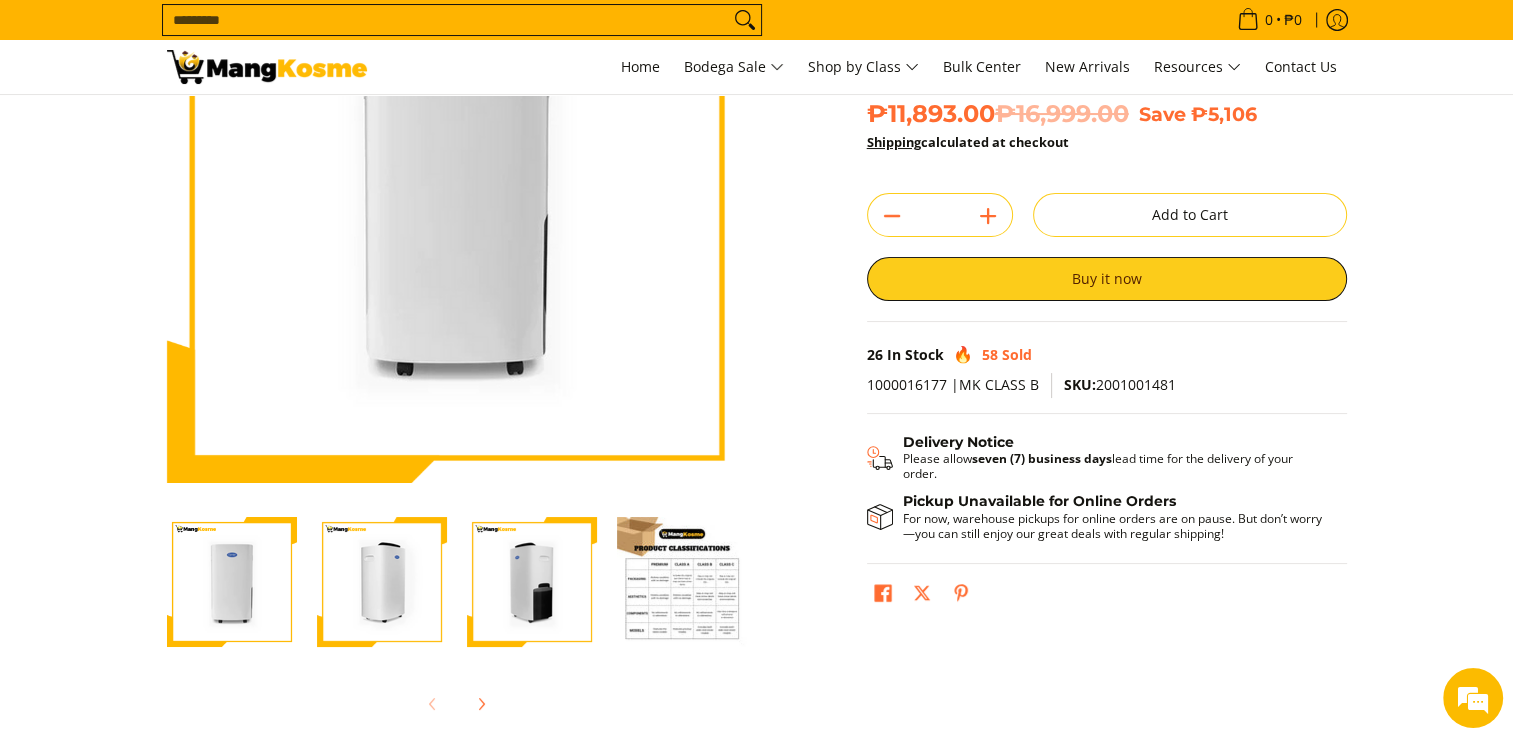 click at bounding box center (382, 582) 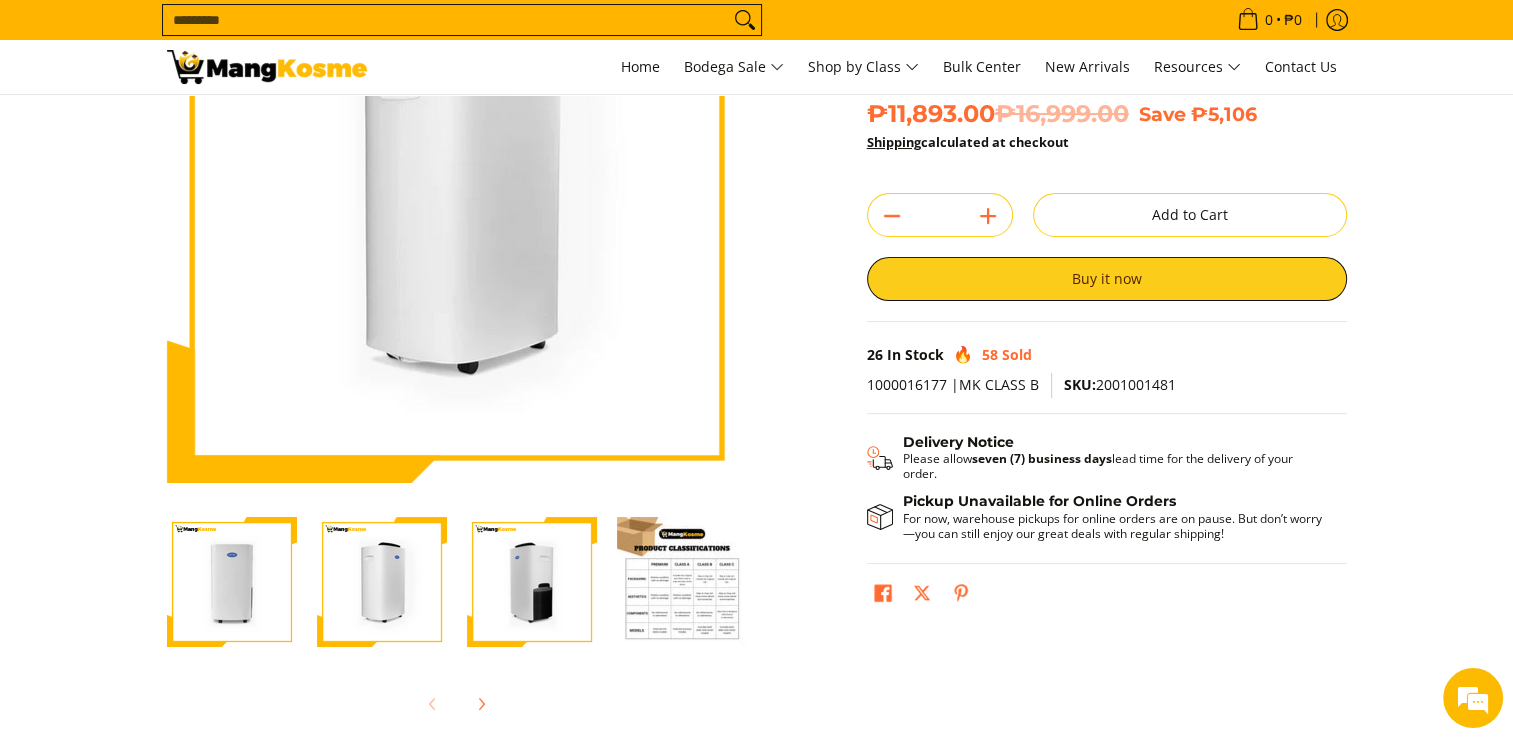 click at bounding box center (532, 582) 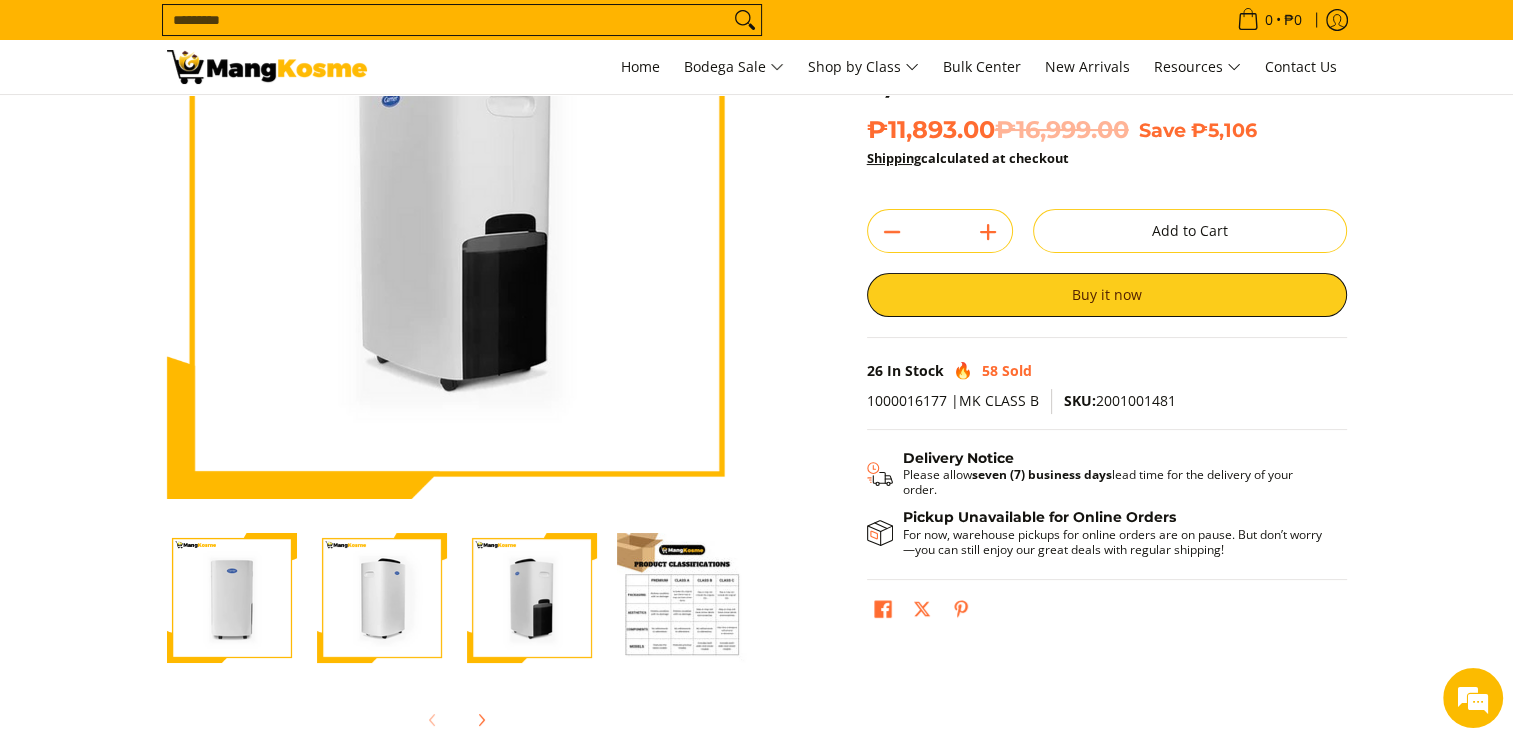 scroll, scrollTop: 216, scrollLeft: 0, axis: vertical 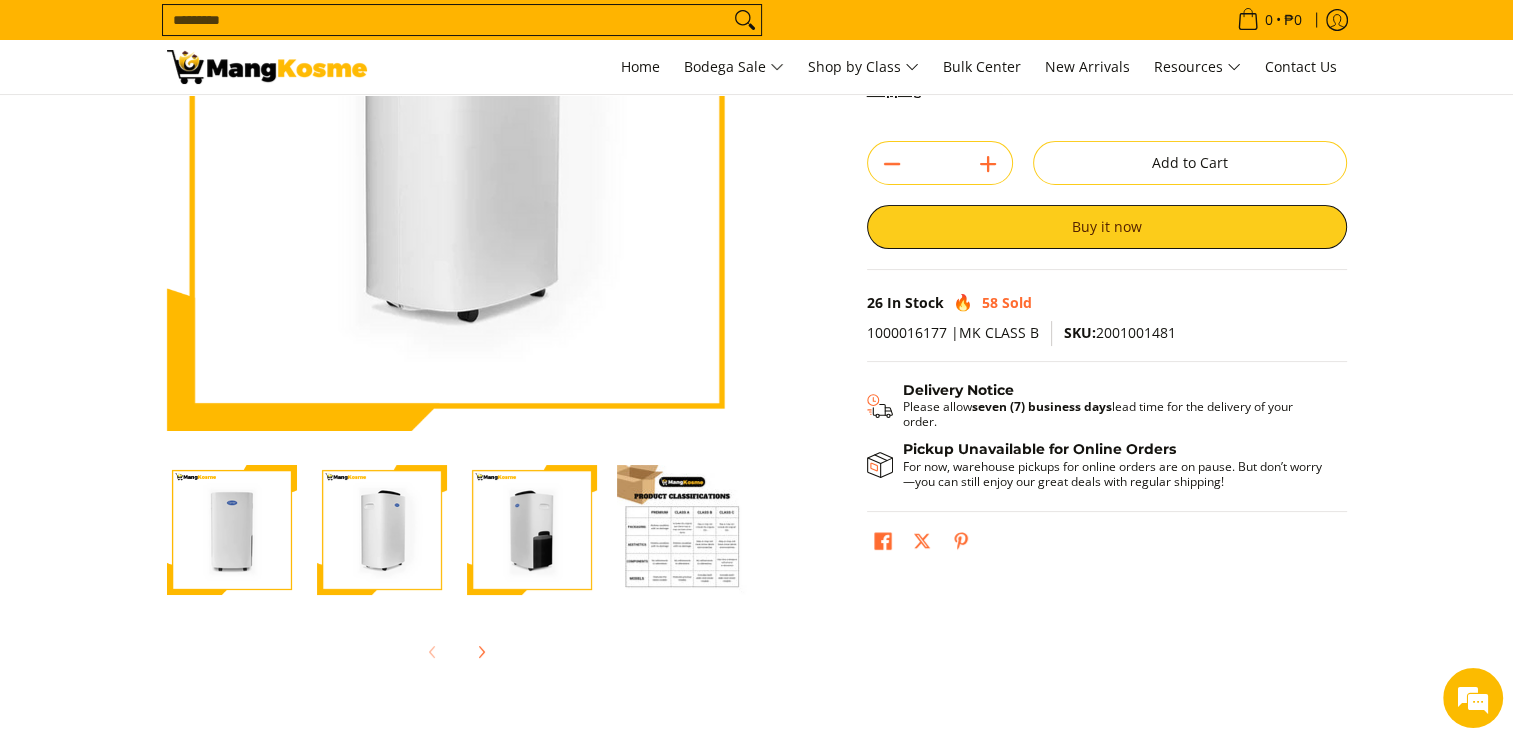 click at bounding box center (232, 530) 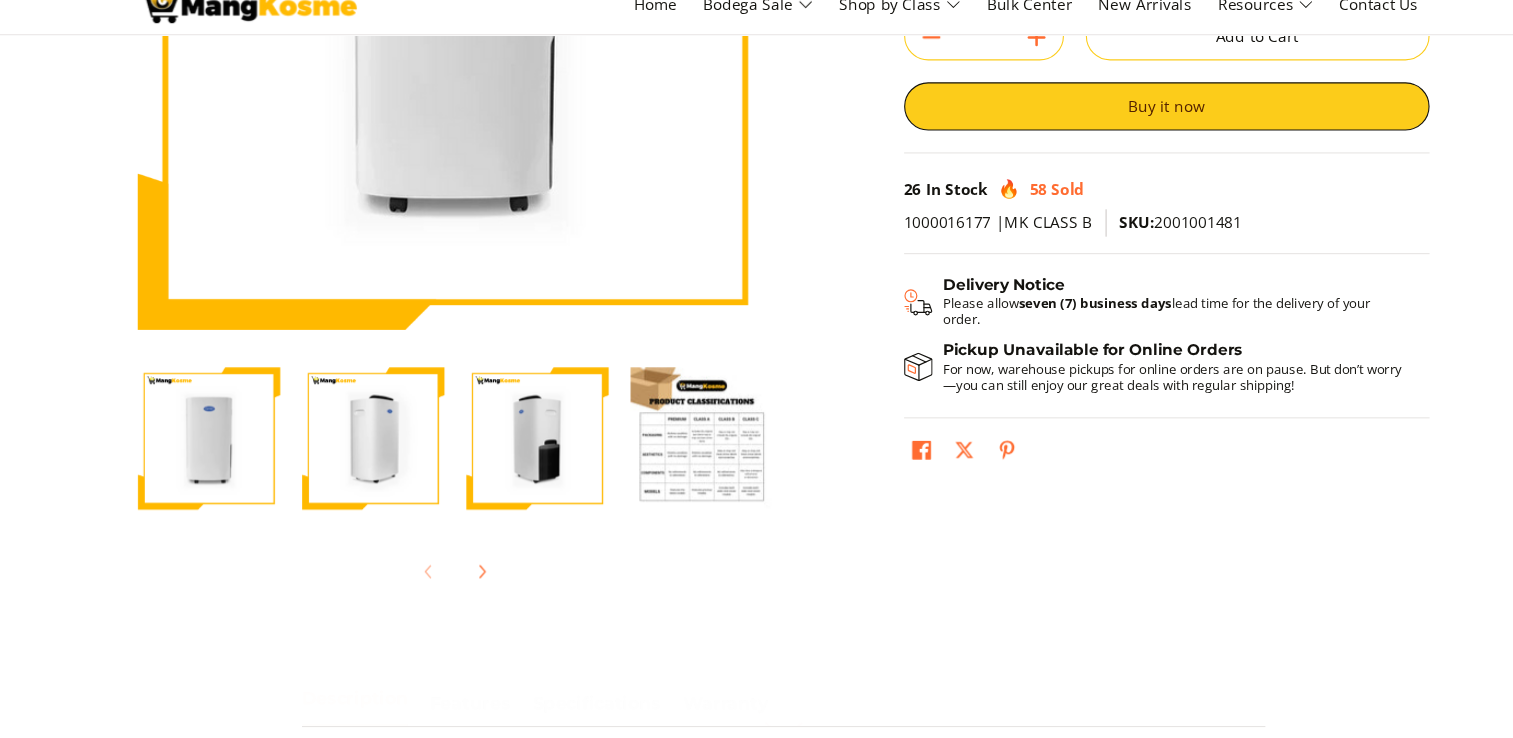 scroll, scrollTop: 353, scrollLeft: 0, axis: vertical 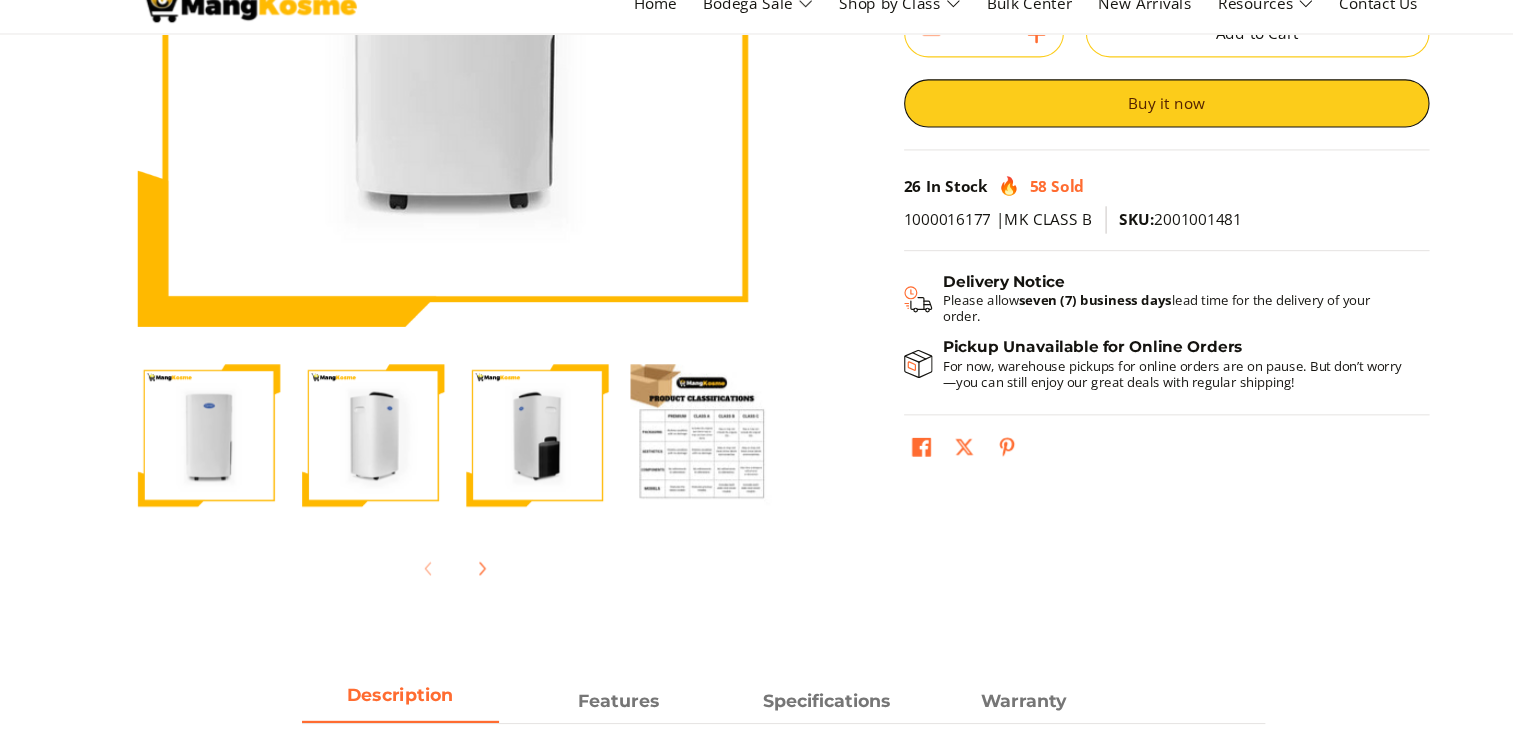 click at bounding box center (682, 461) 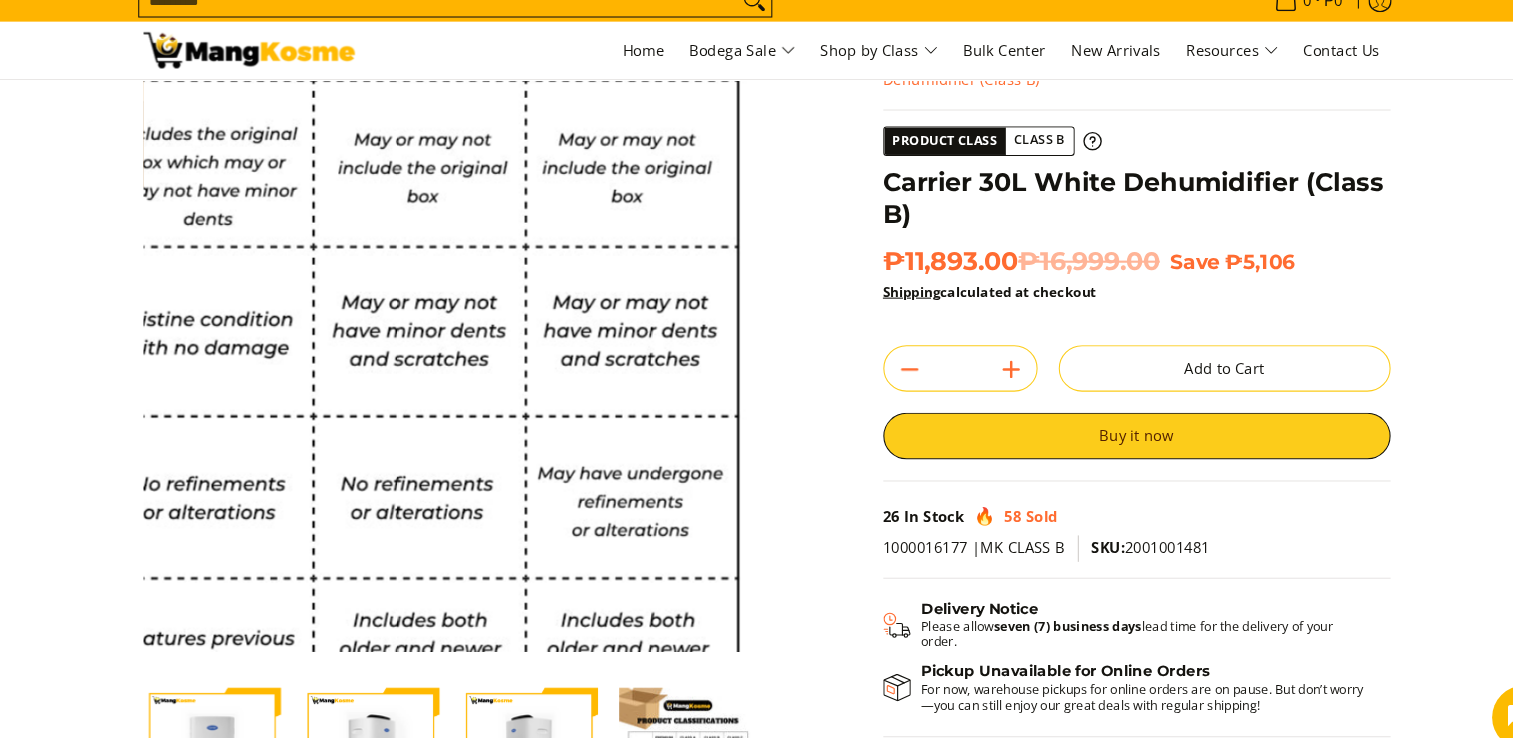 scroll, scrollTop: 79, scrollLeft: 0, axis: vertical 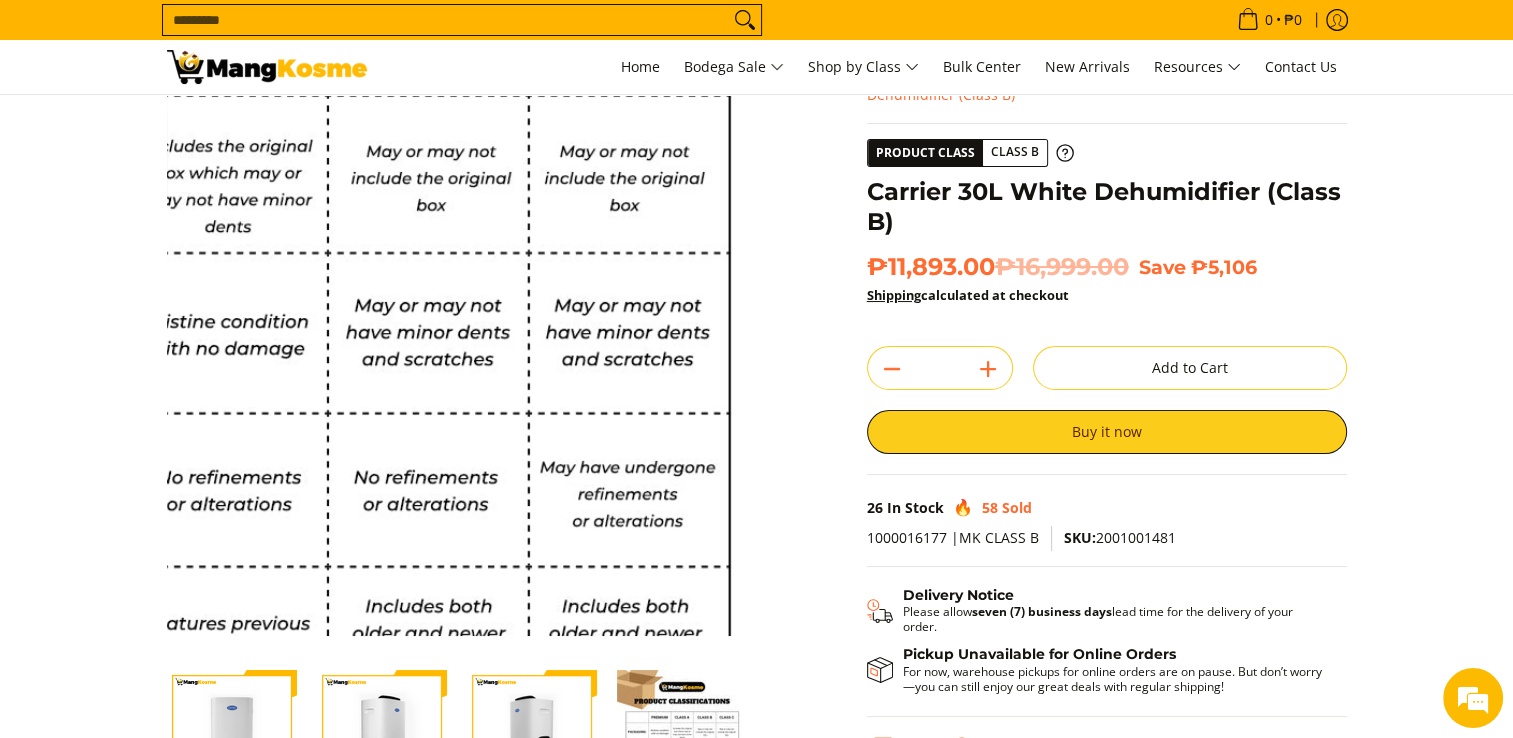 click at bounding box center (457, 346) 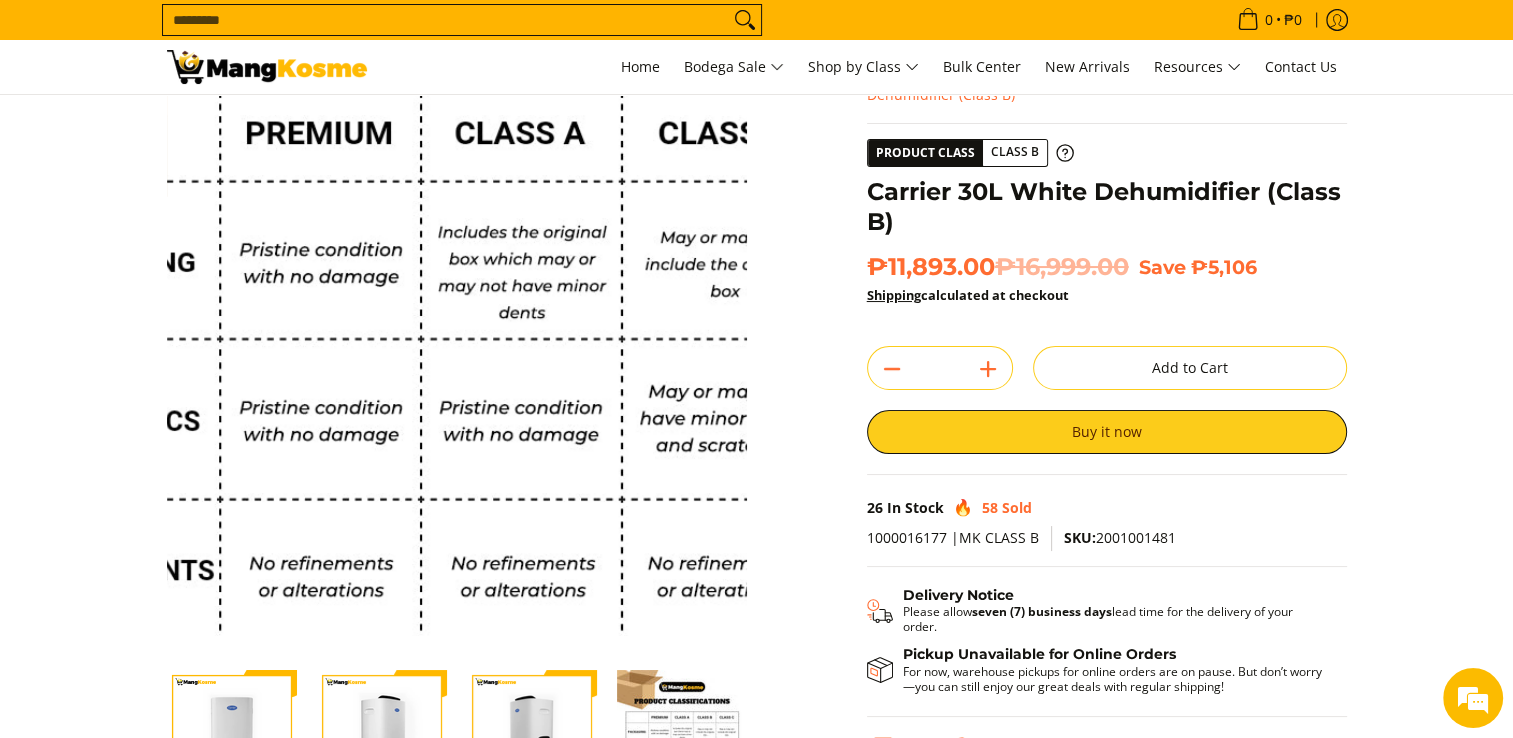 click at bounding box center (457, 346) 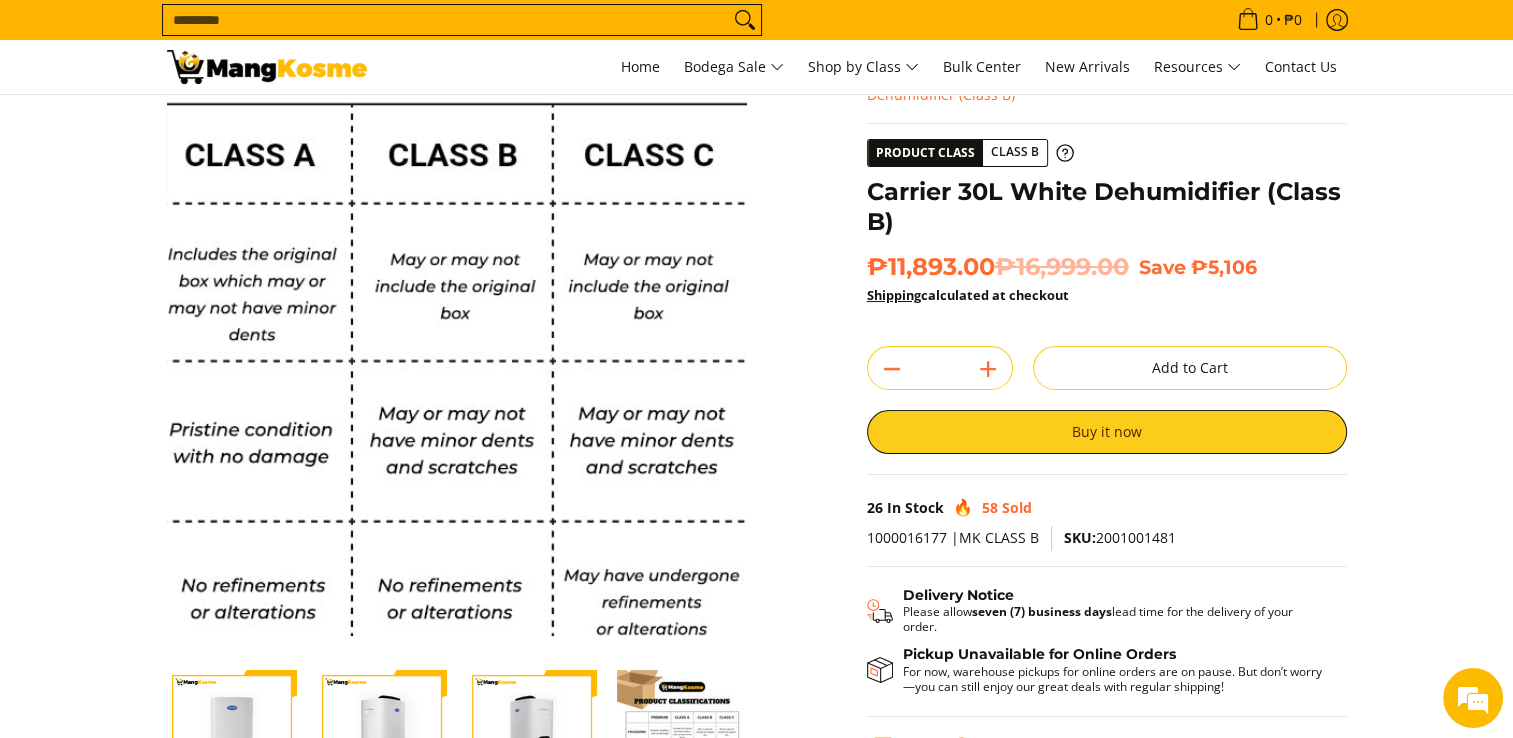click at bounding box center [457, 346] 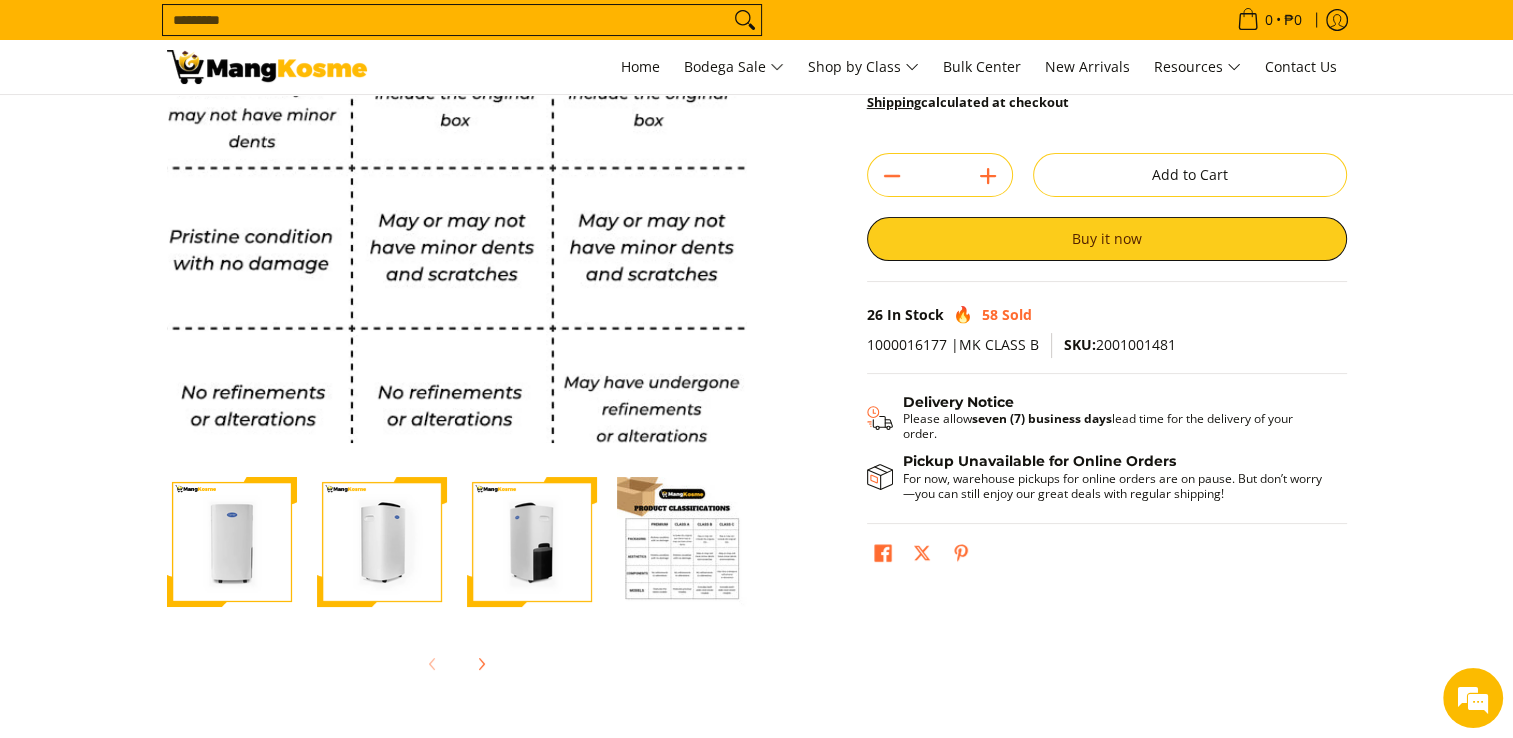 scroll, scrollTop: 275, scrollLeft: 0, axis: vertical 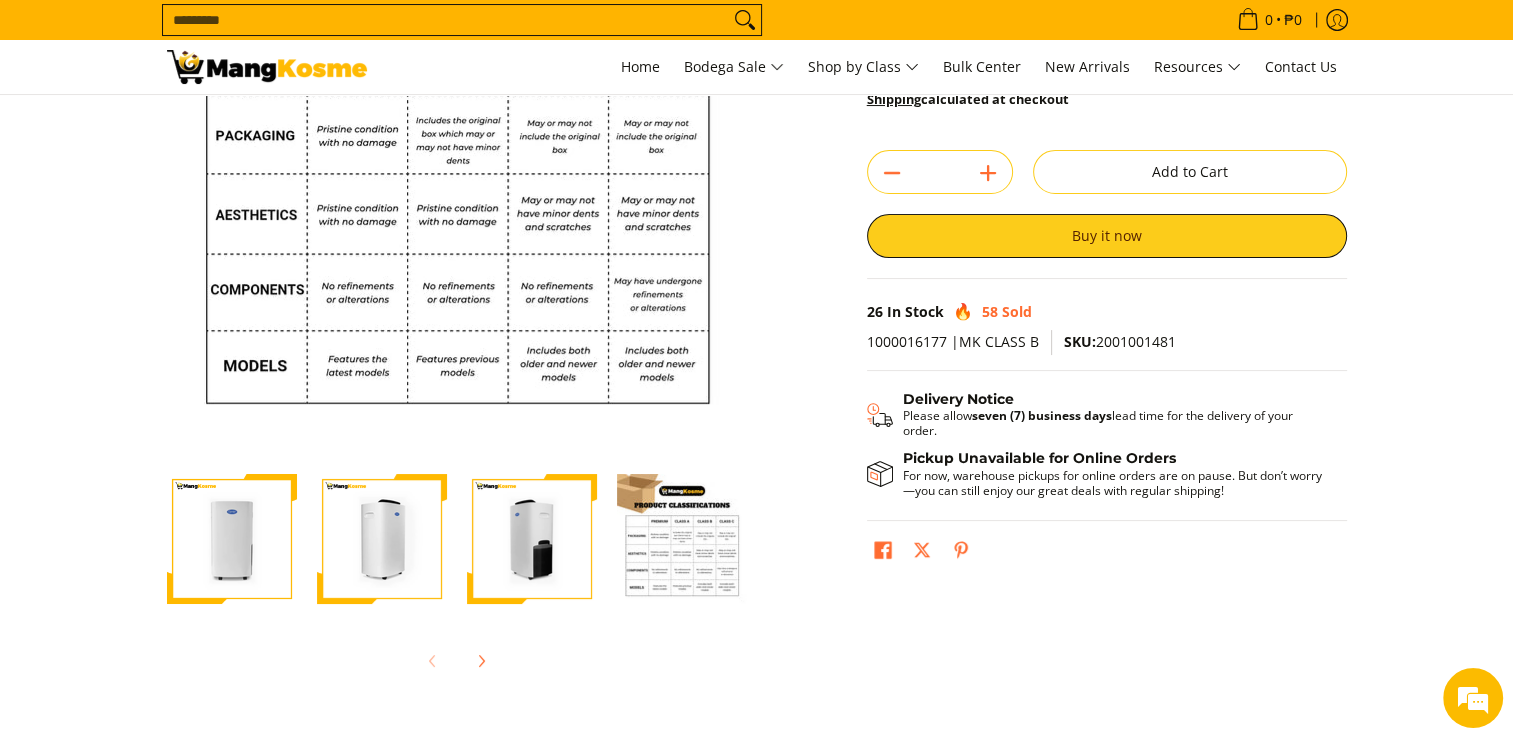 click at bounding box center (532, 539) 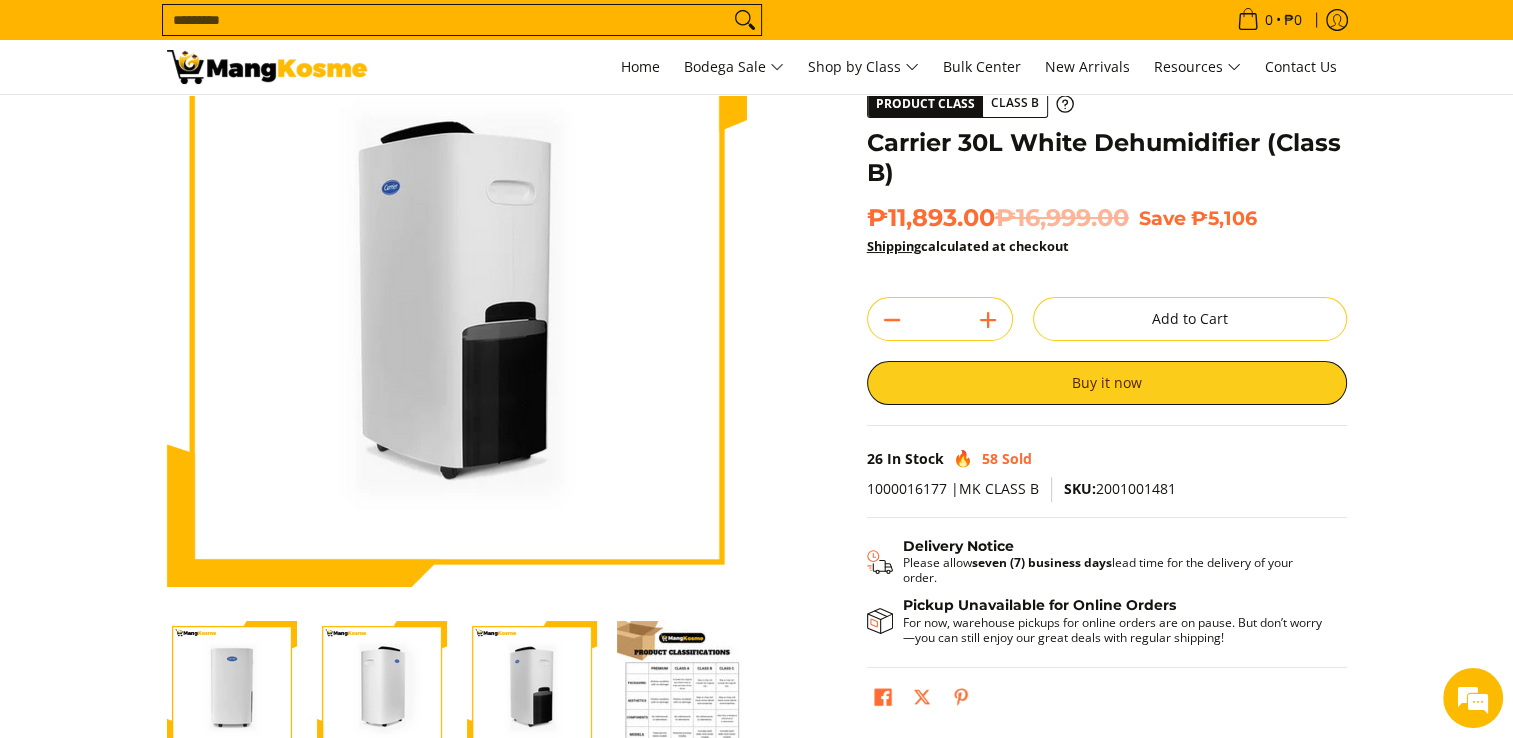 scroll, scrollTop: 129, scrollLeft: 0, axis: vertical 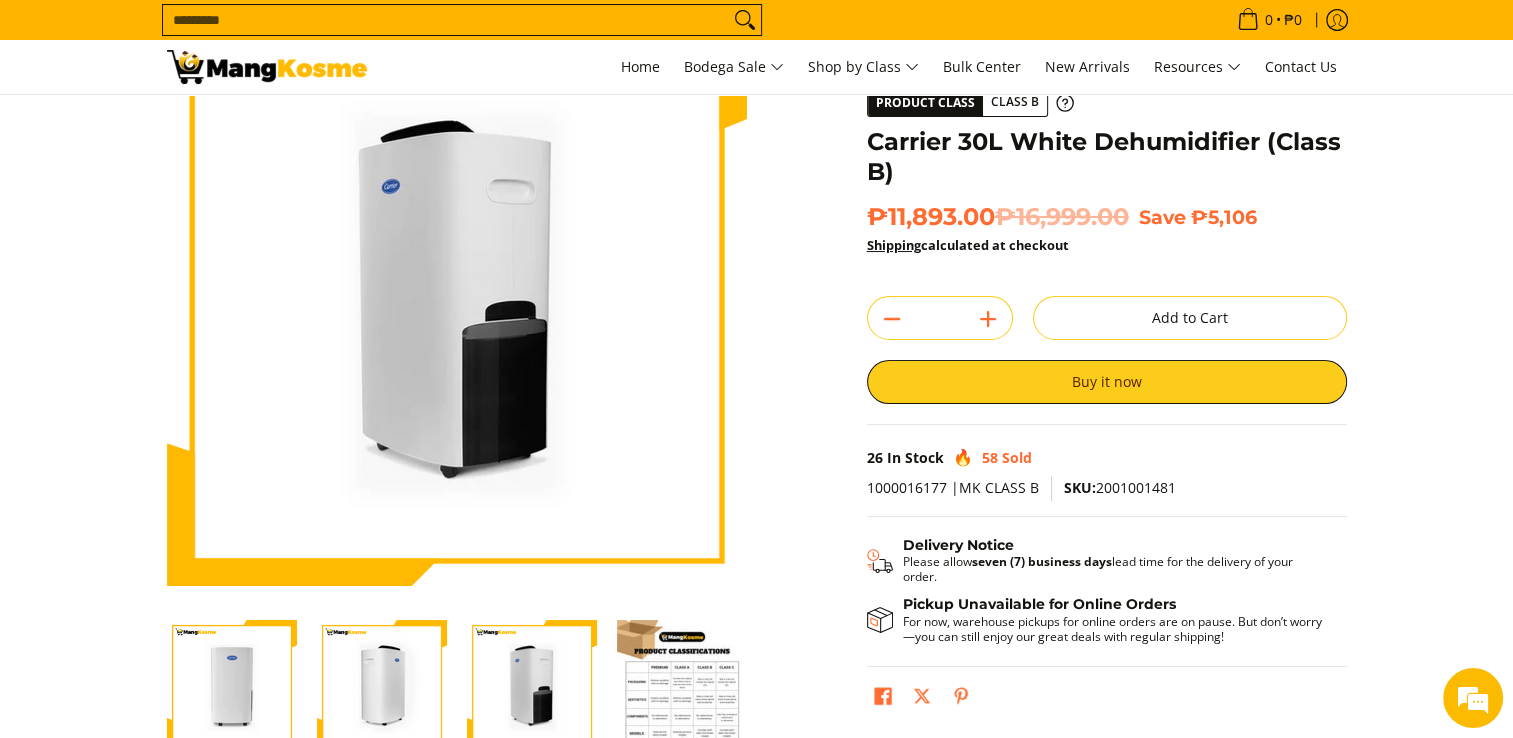click at bounding box center (382, 685) 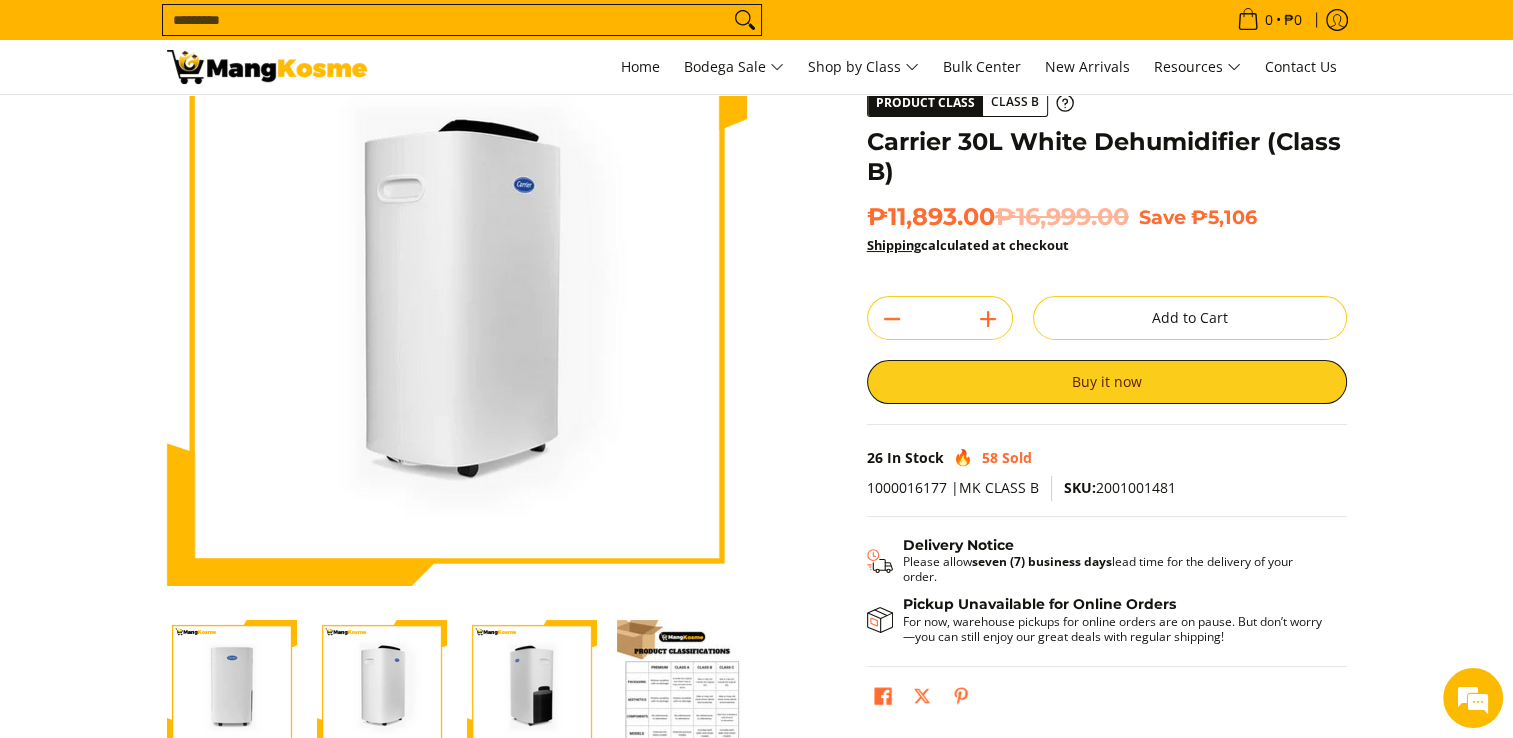 click at bounding box center (232, 685) 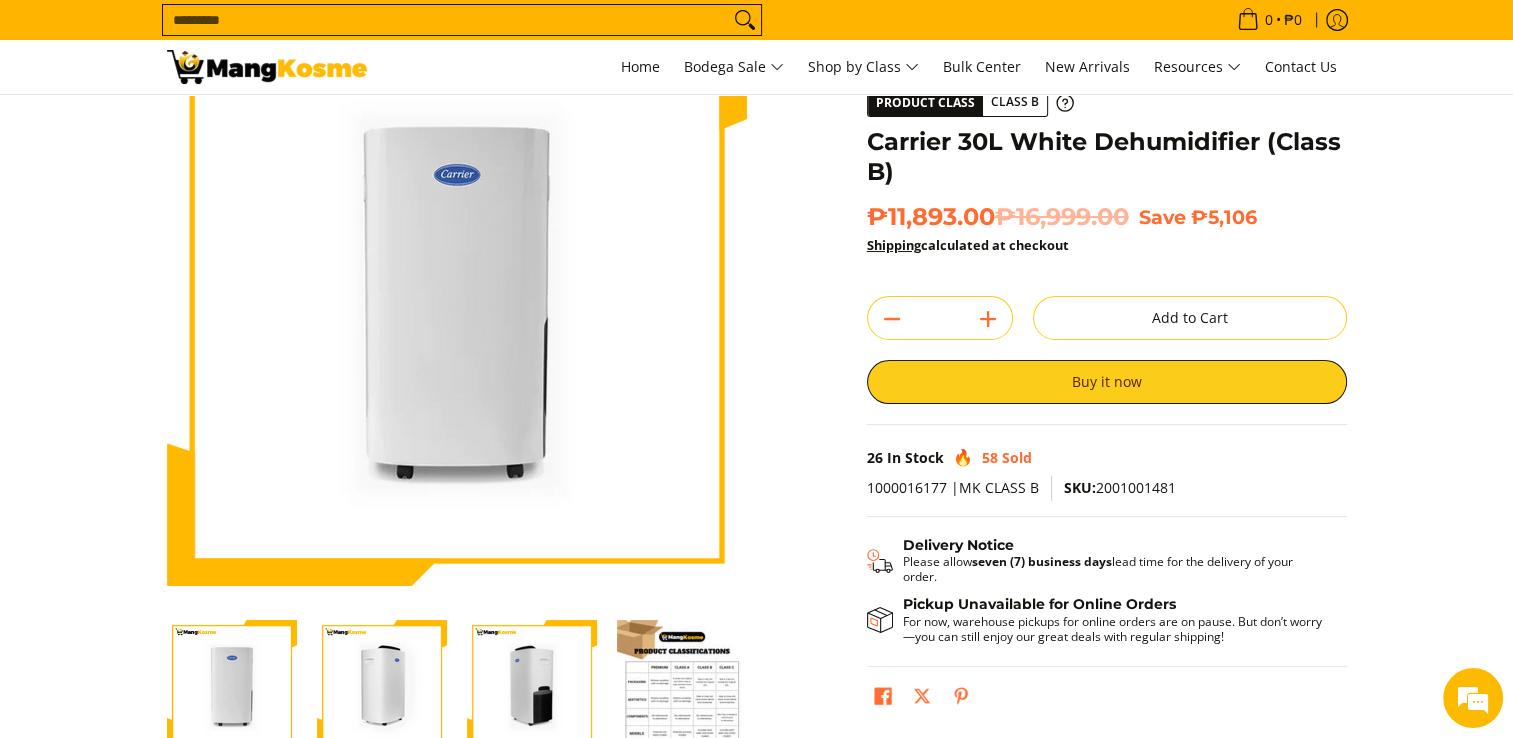 click at bounding box center (382, 685) 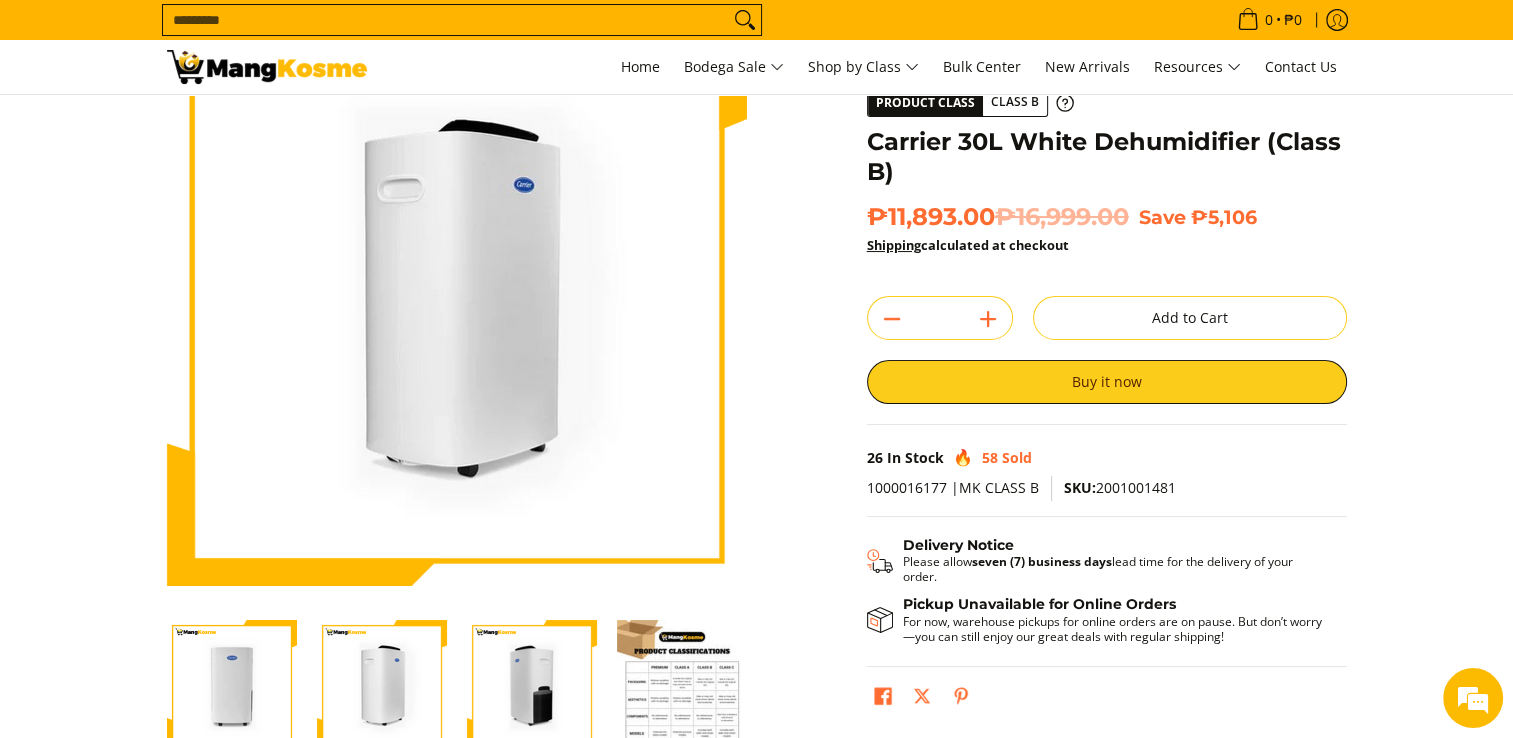 click at bounding box center [532, 685] 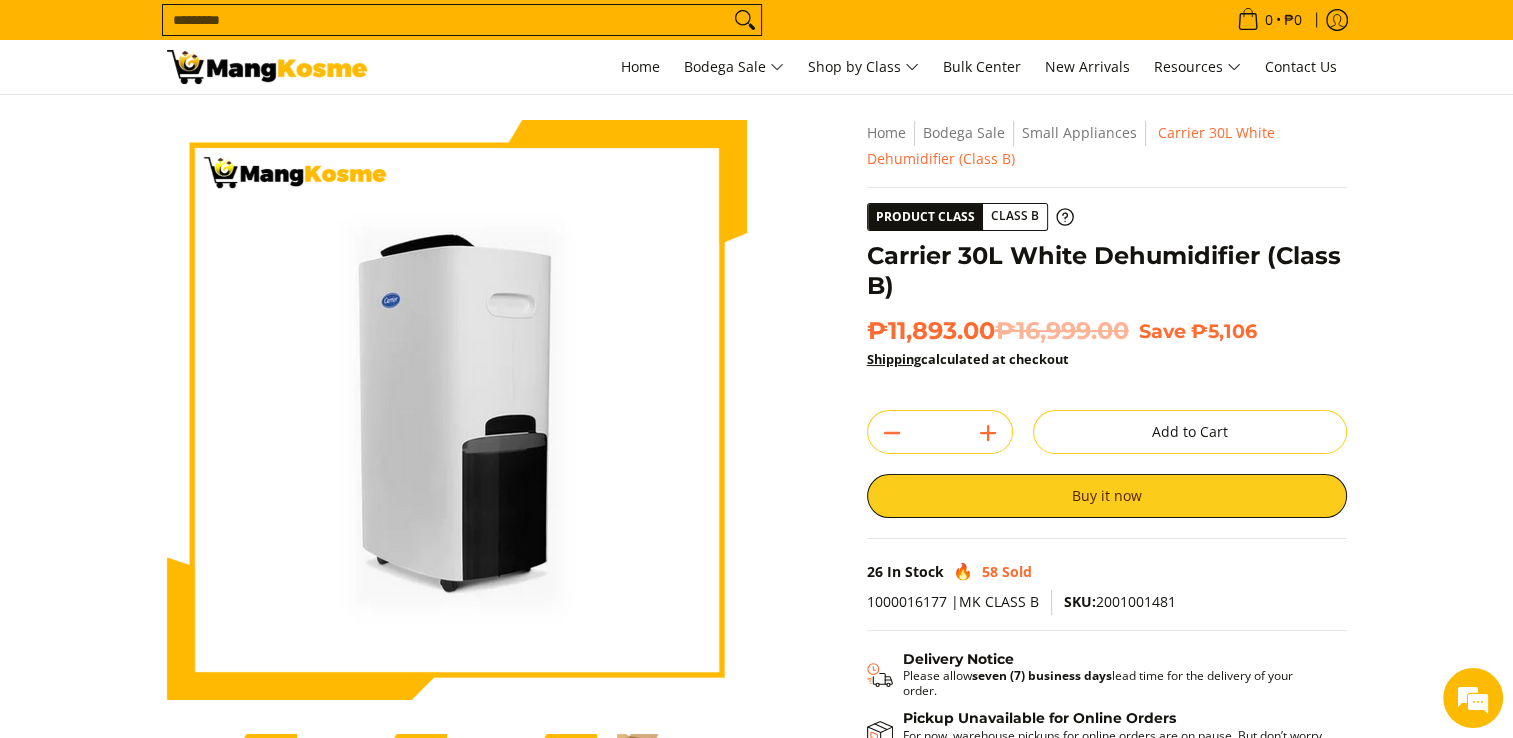 scroll, scrollTop: 0, scrollLeft: 0, axis: both 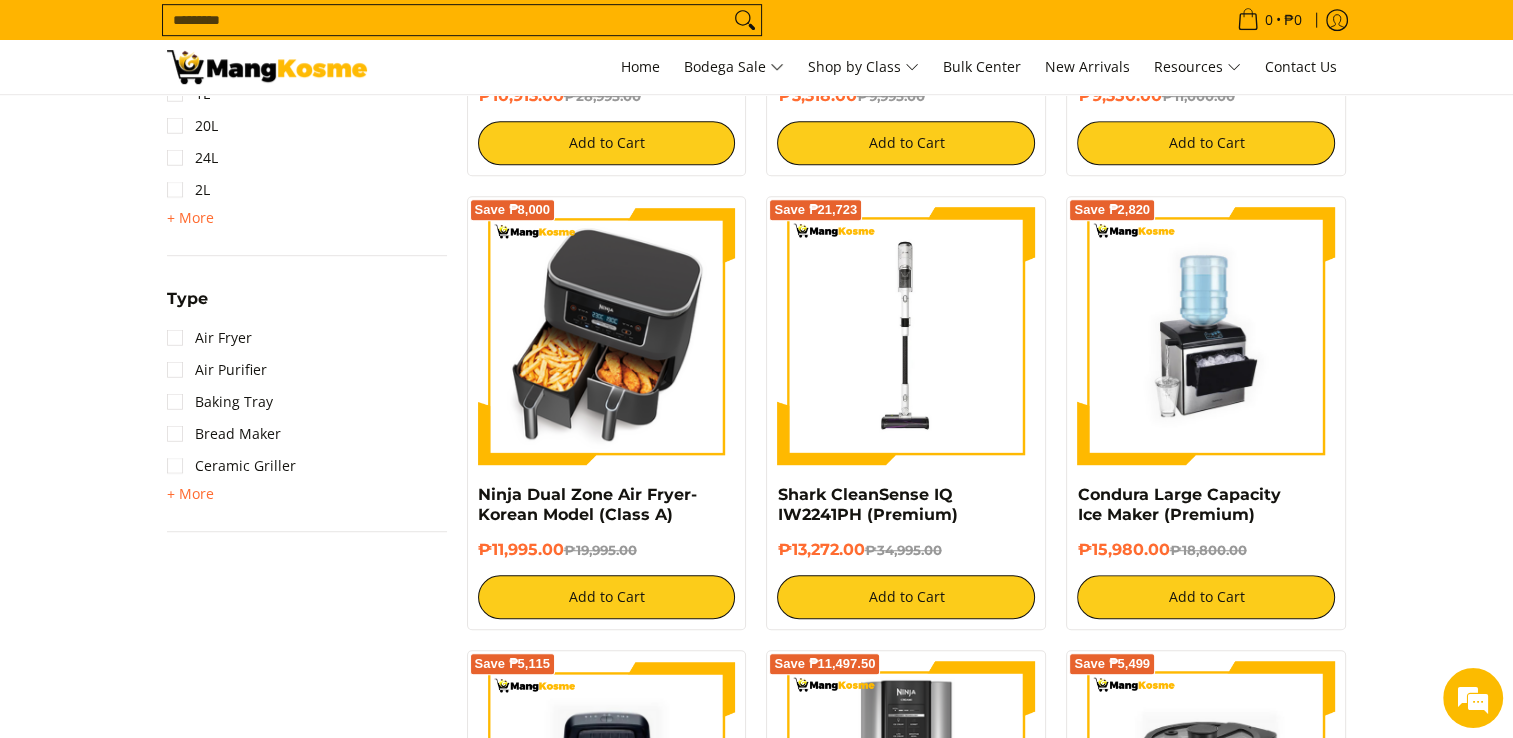 click at bounding box center (607, 336) 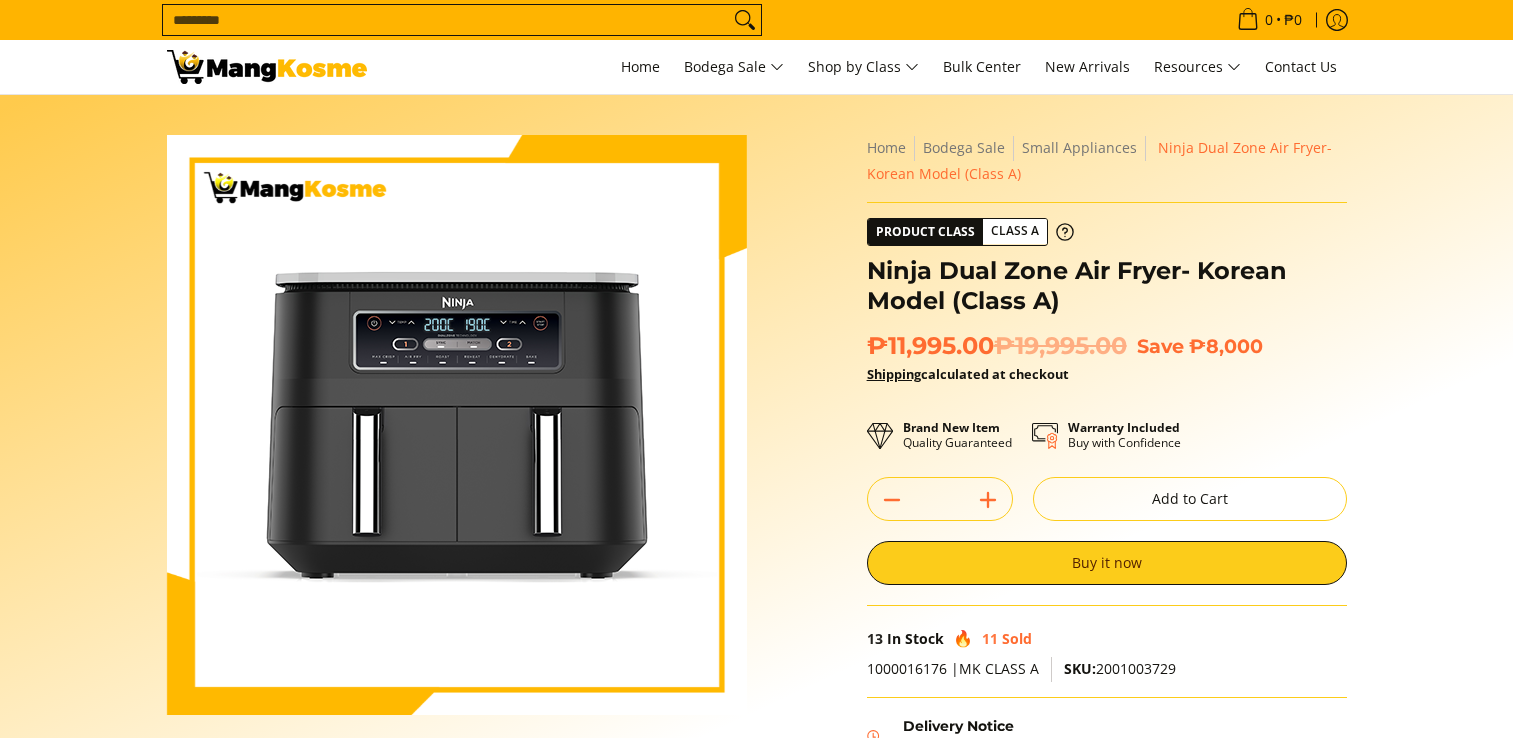 scroll, scrollTop: 0, scrollLeft: 0, axis: both 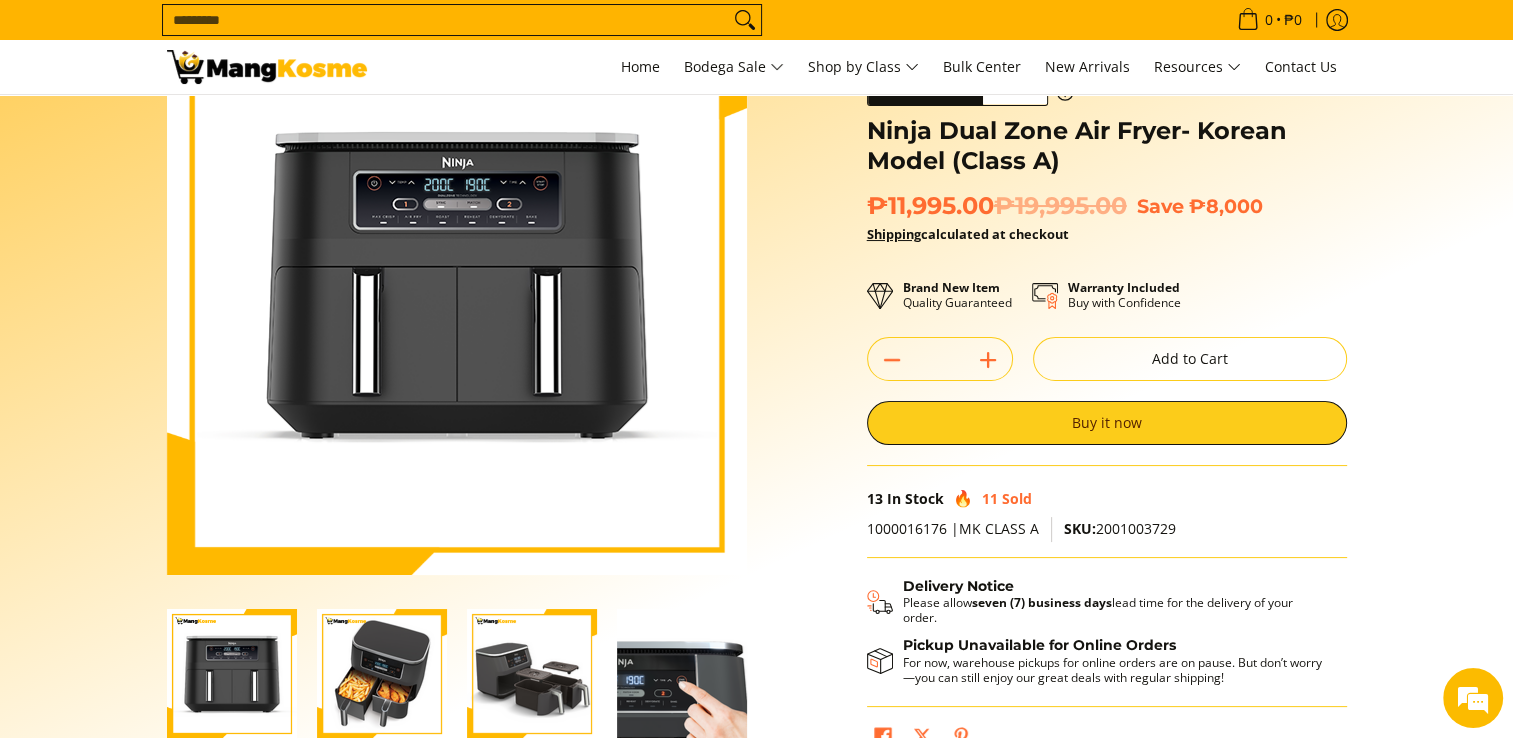 click at bounding box center [382, 674] 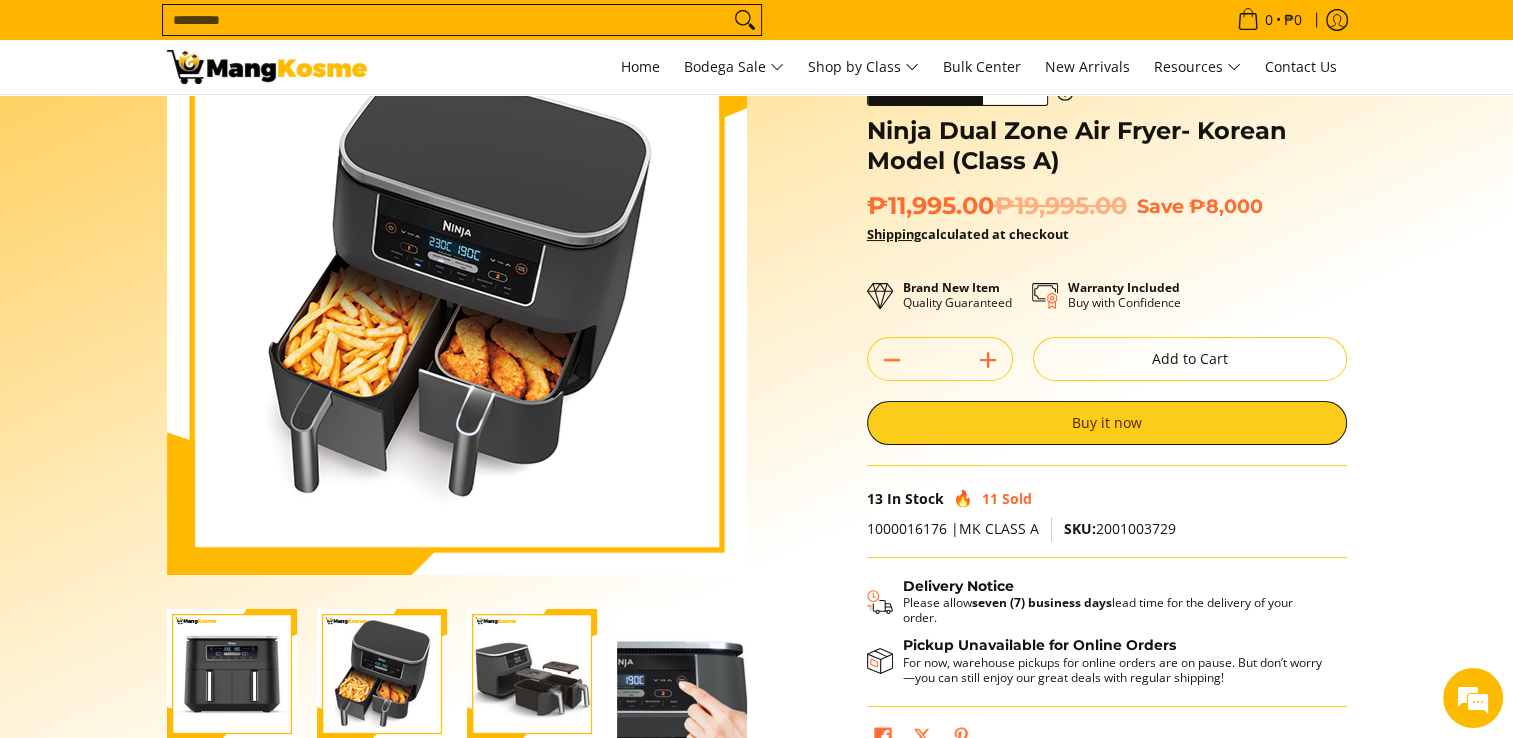 click at bounding box center (532, 674) 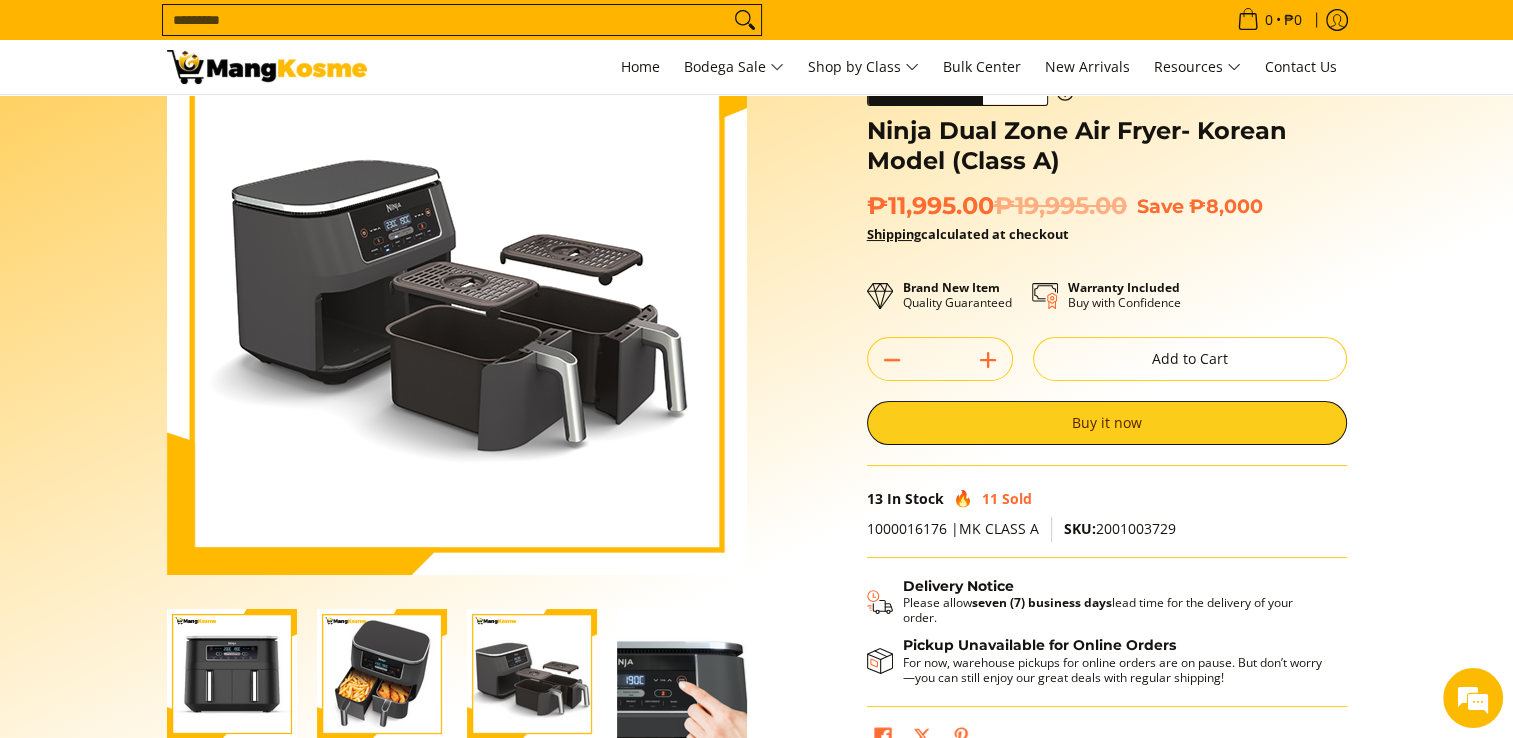 click at bounding box center (682, 674) 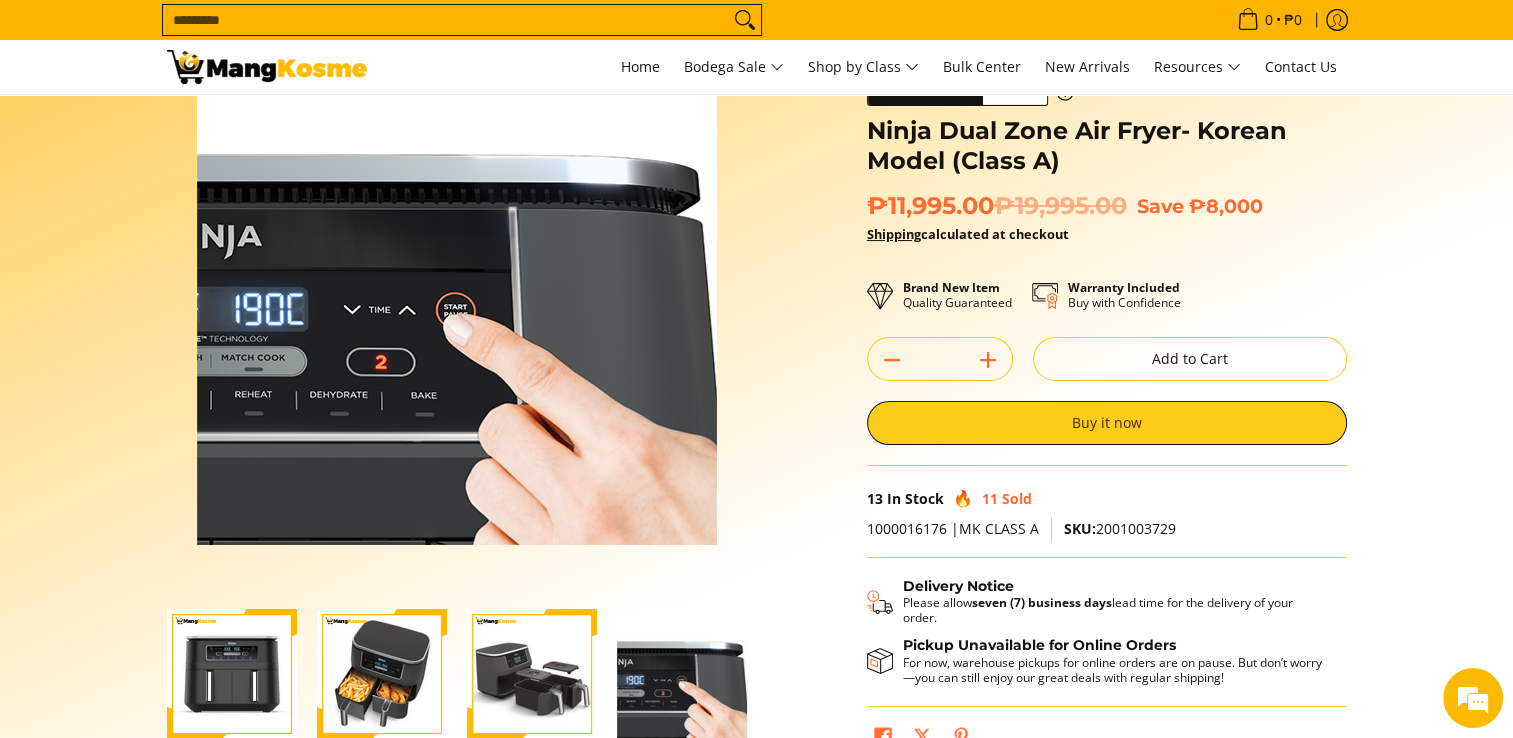 click at bounding box center (682, 674) 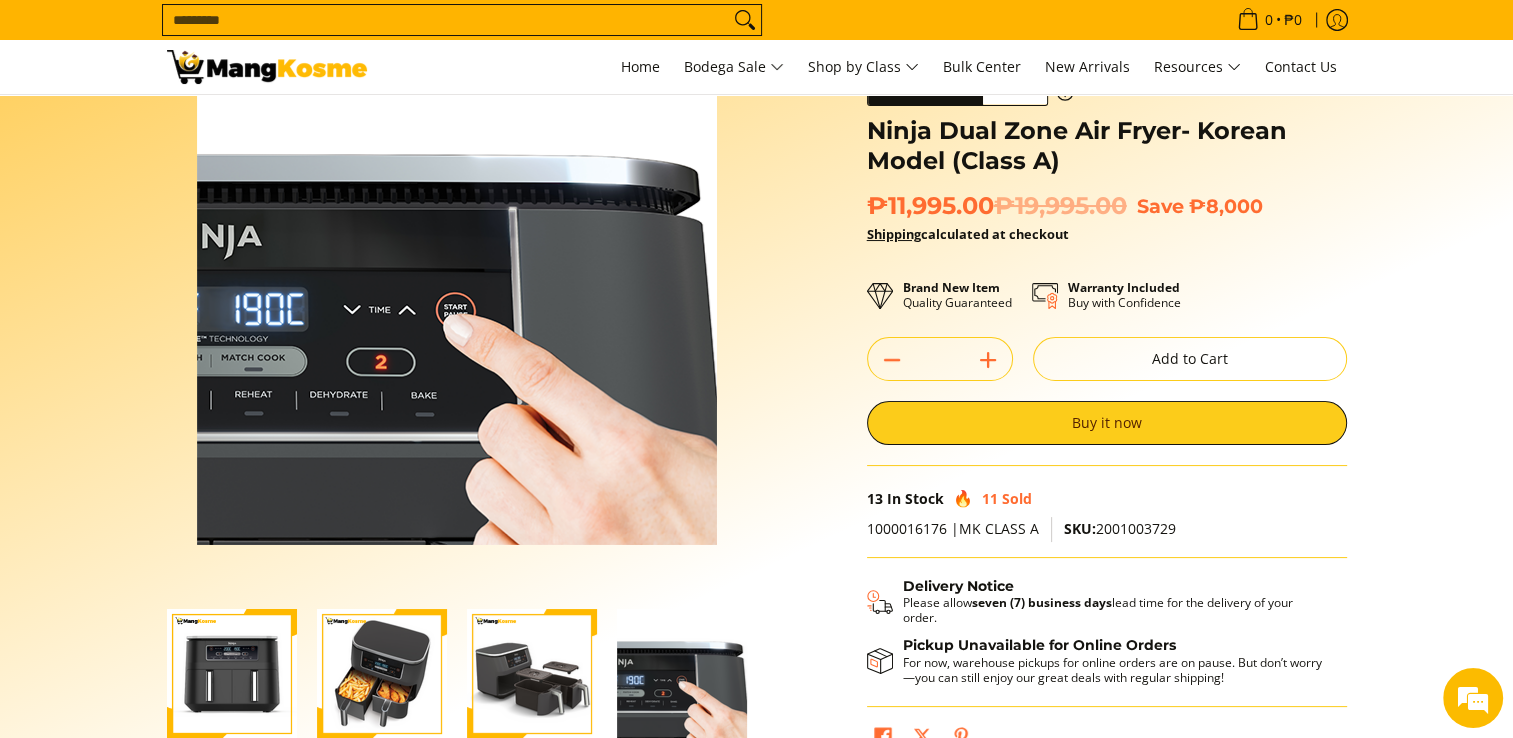 click at bounding box center (232, 674) 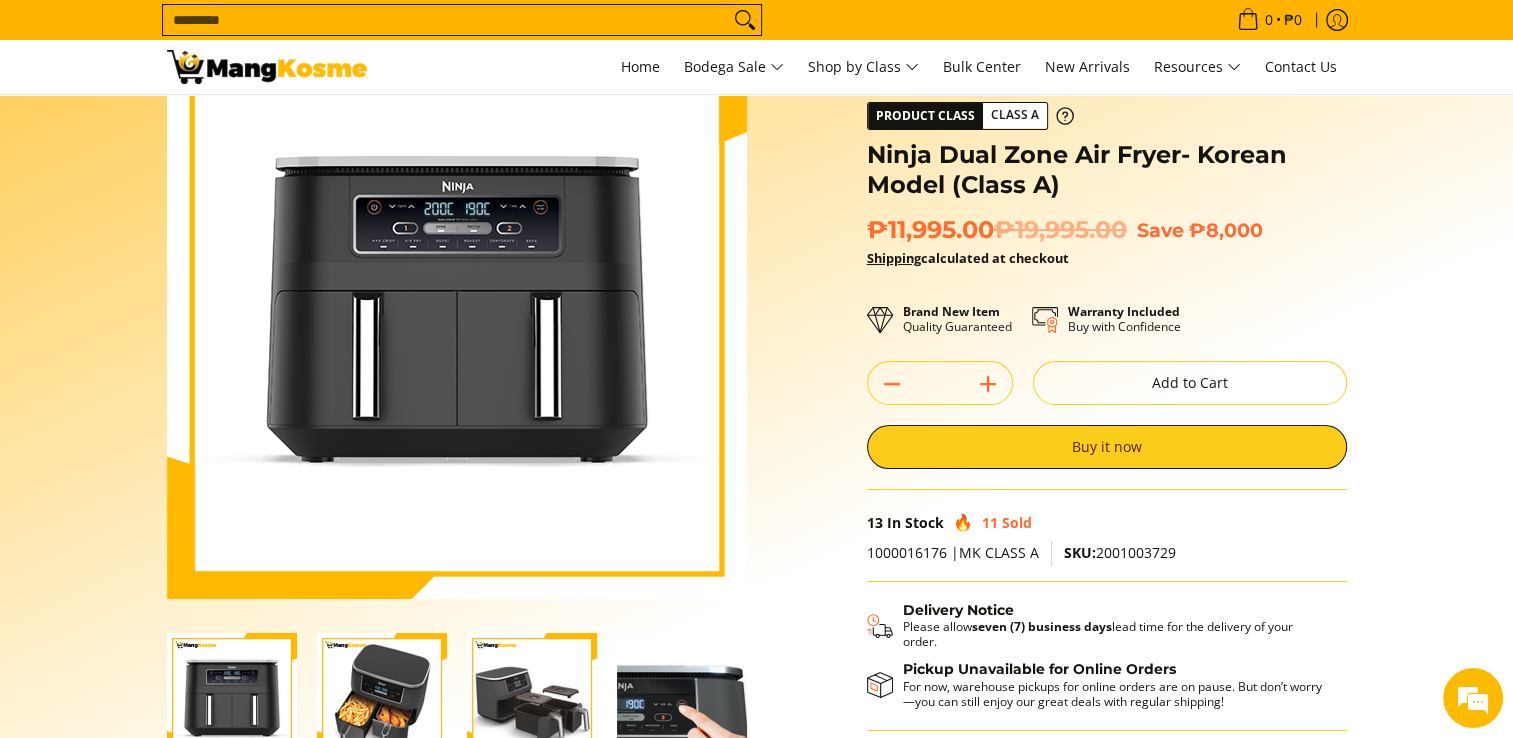 scroll, scrollTop: 115, scrollLeft: 0, axis: vertical 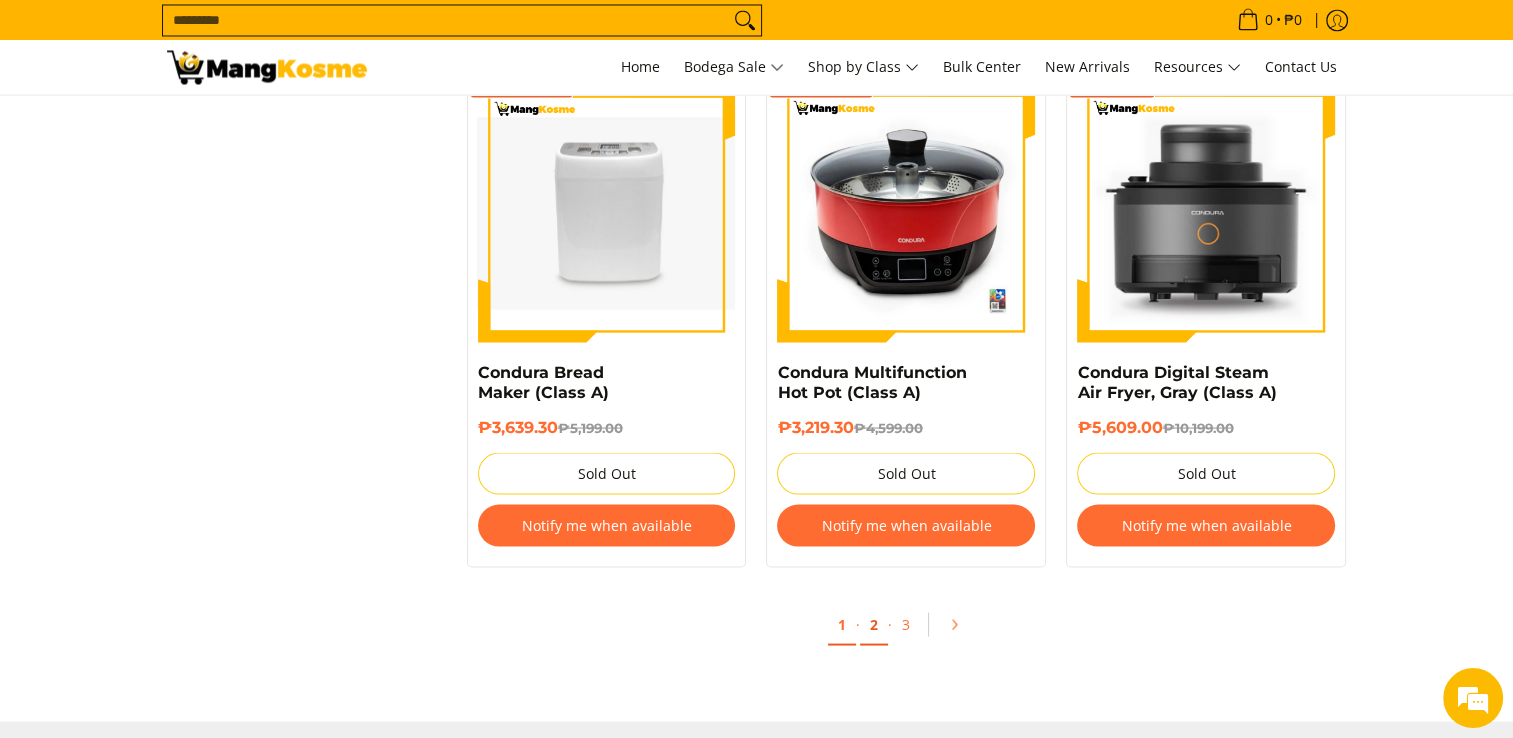 click on "2" at bounding box center (874, 624) 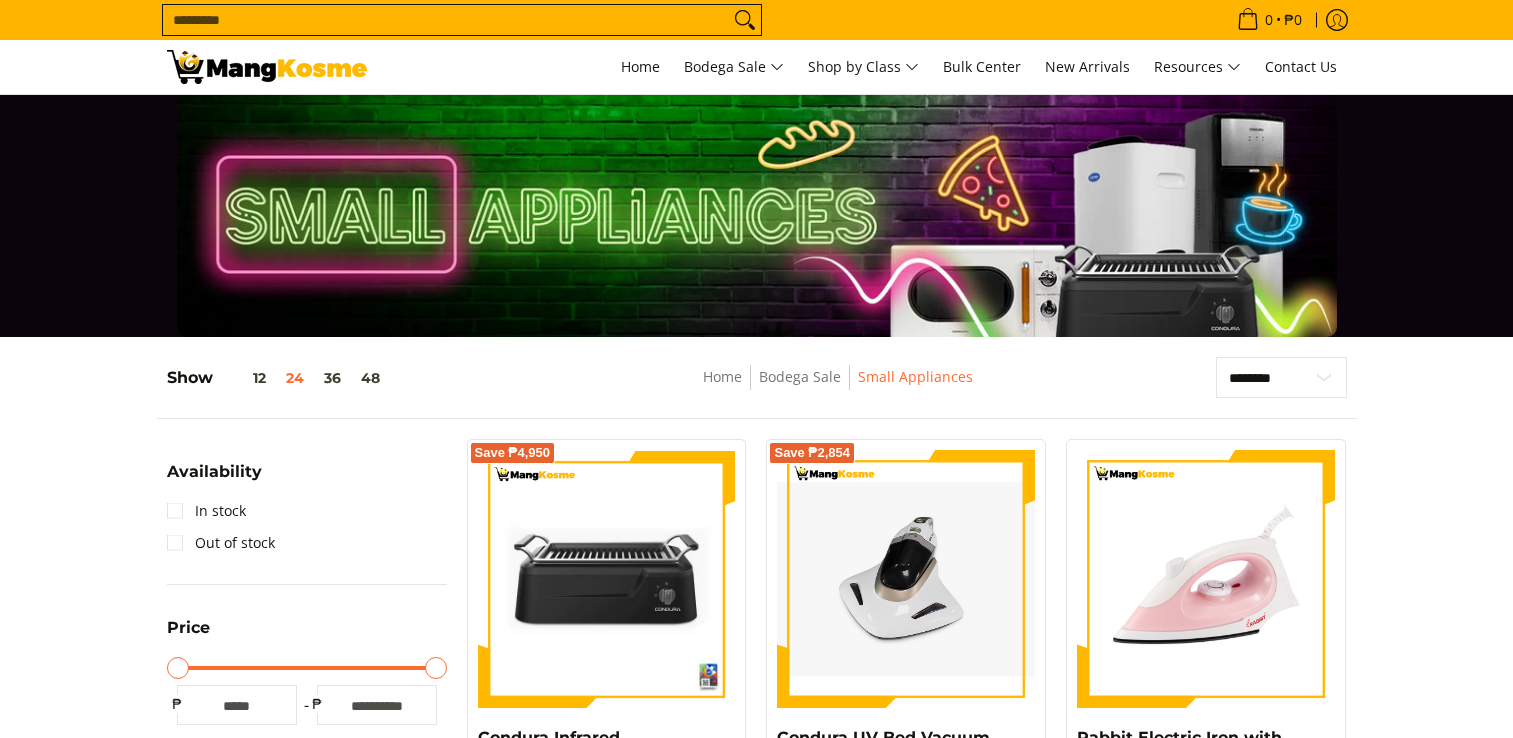 scroll, scrollTop: 0, scrollLeft: 0, axis: both 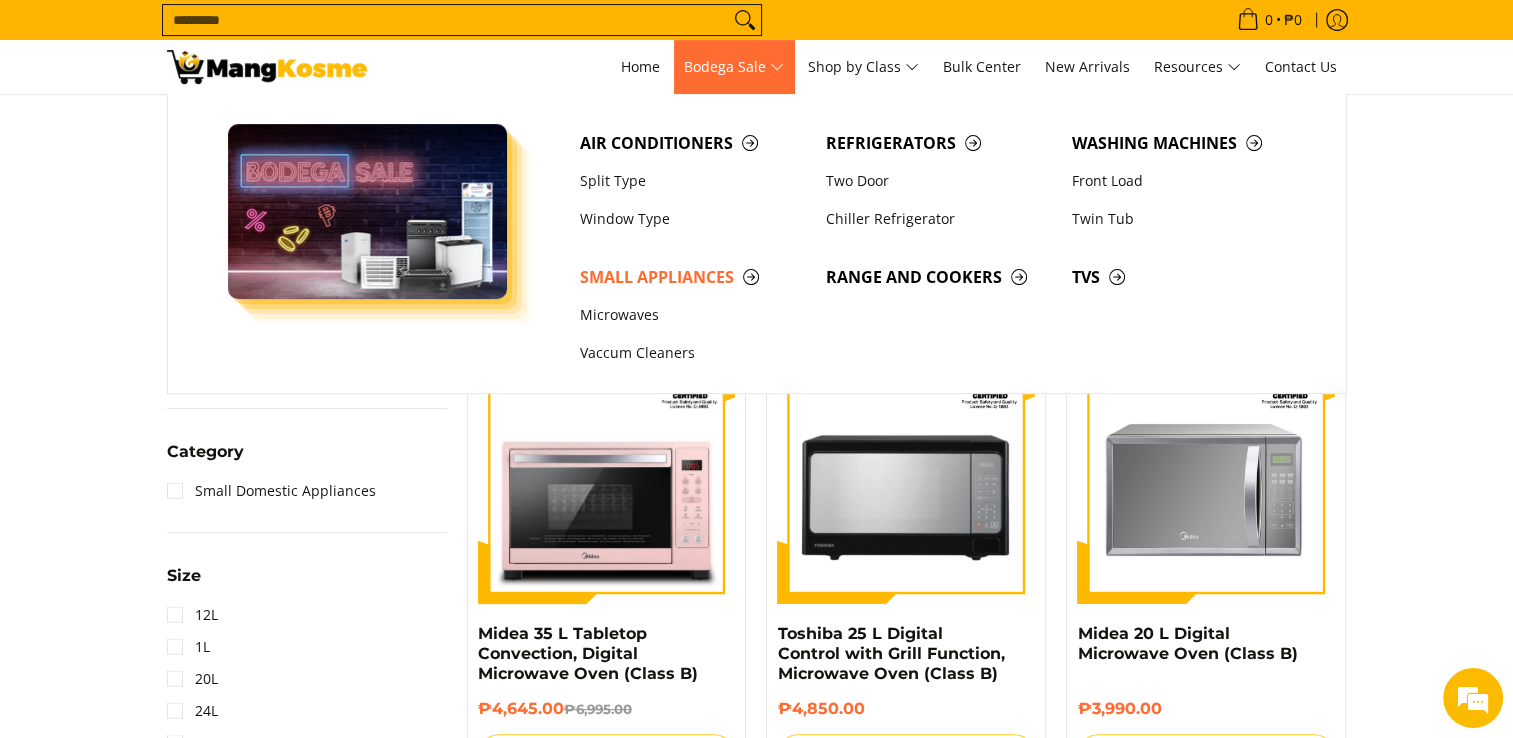 click on "Bodega Sale" at bounding box center [734, 67] 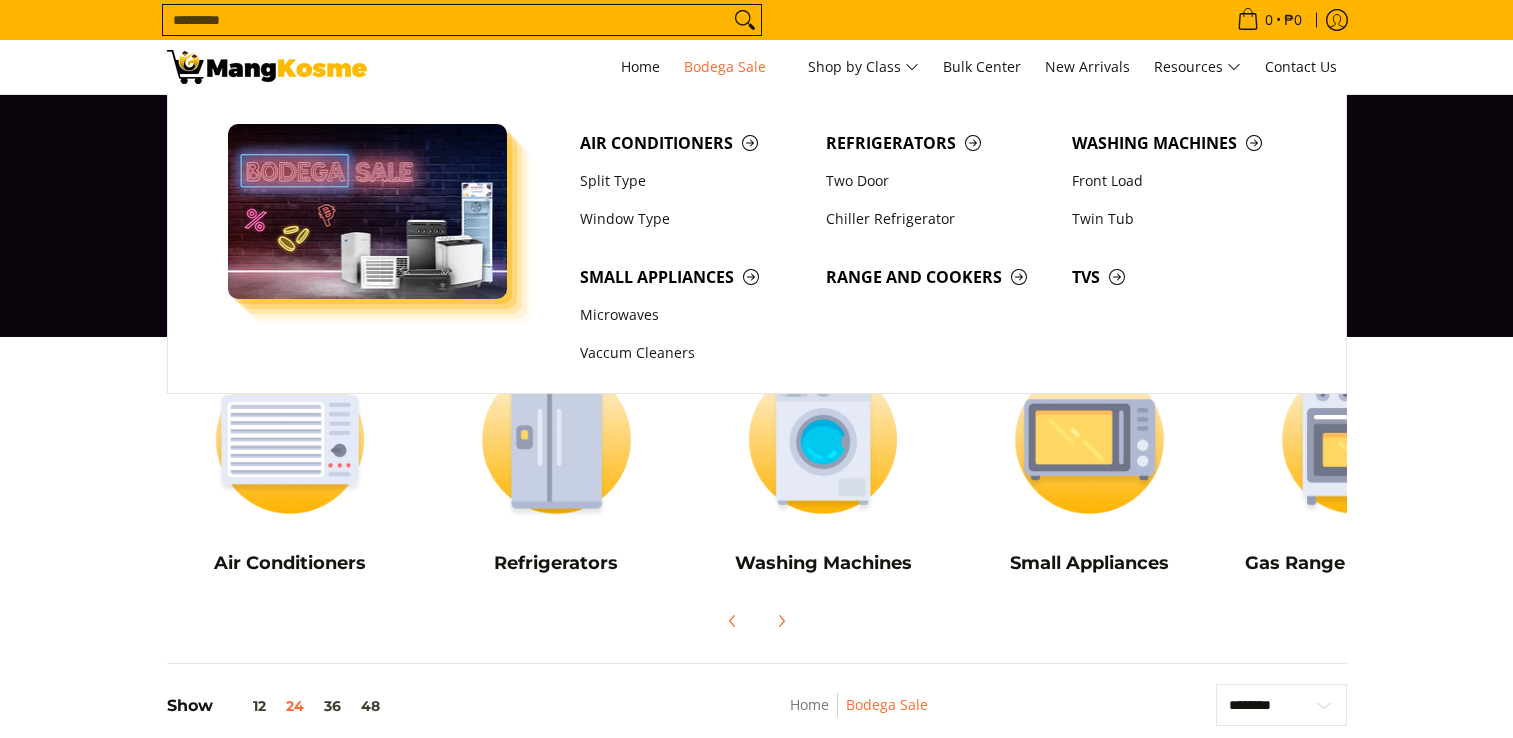 scroll, scrollTop: 0, scrollLeft: 0, axis: both 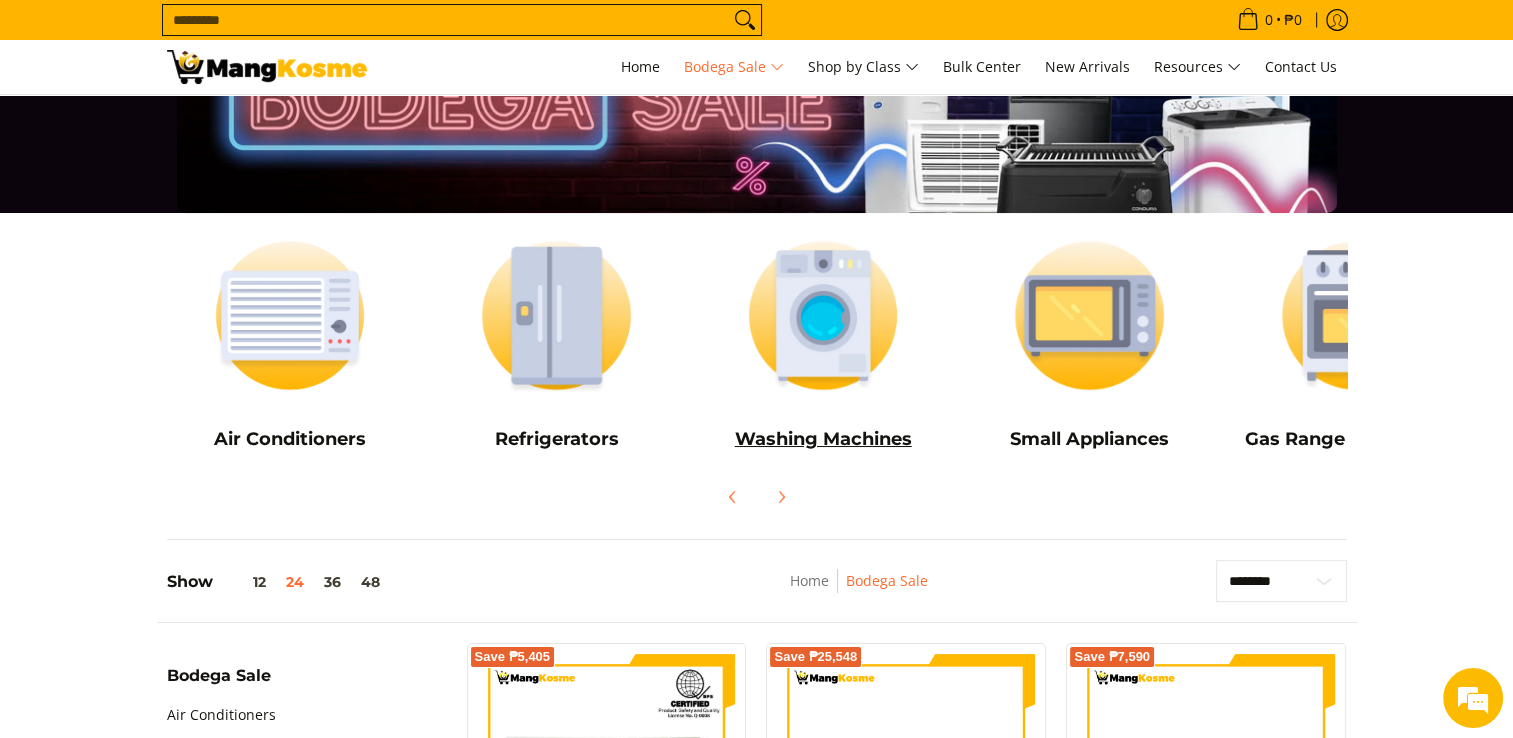 click at bounding box center (823, 315) 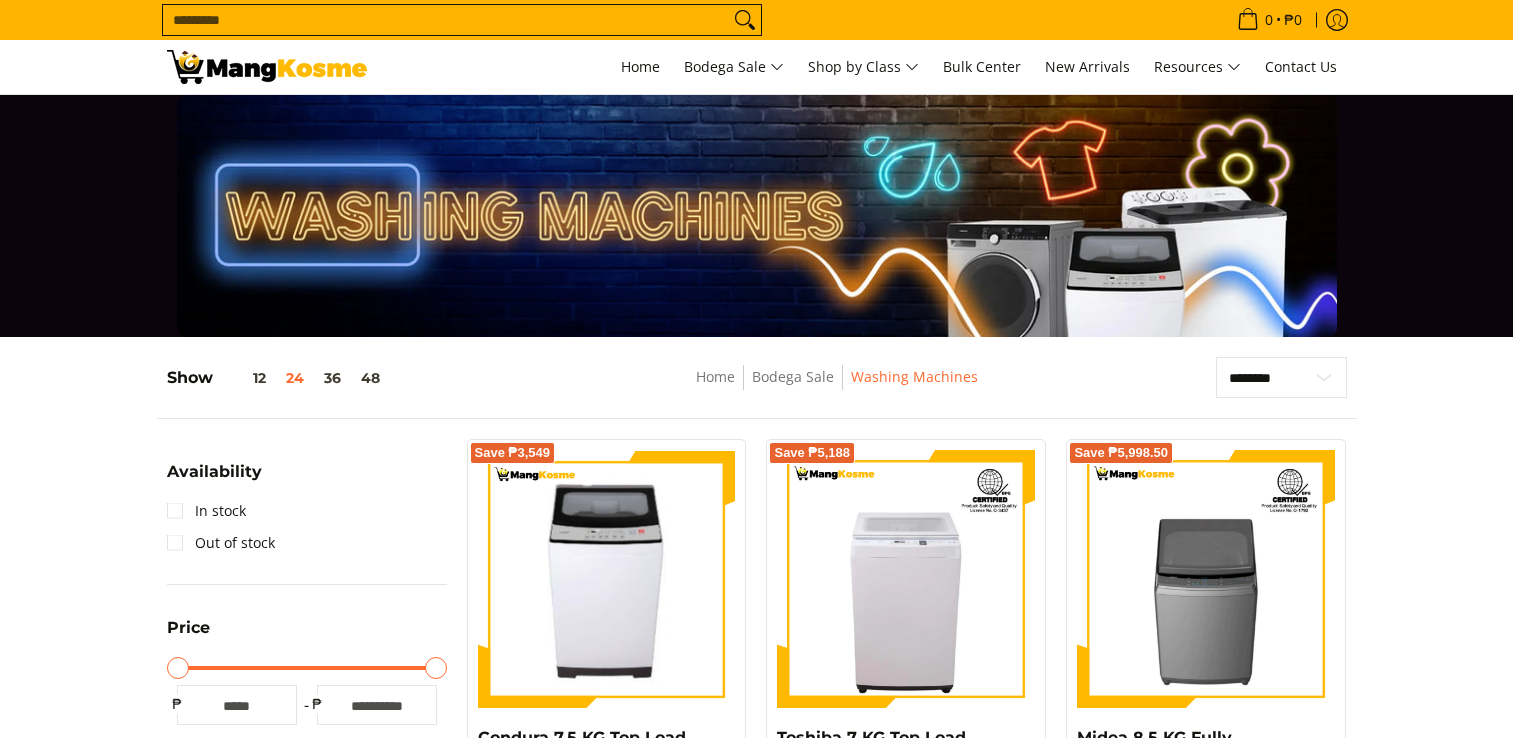 scroll, scrollTop: 476, scrollLeft: 0, axis: vertical 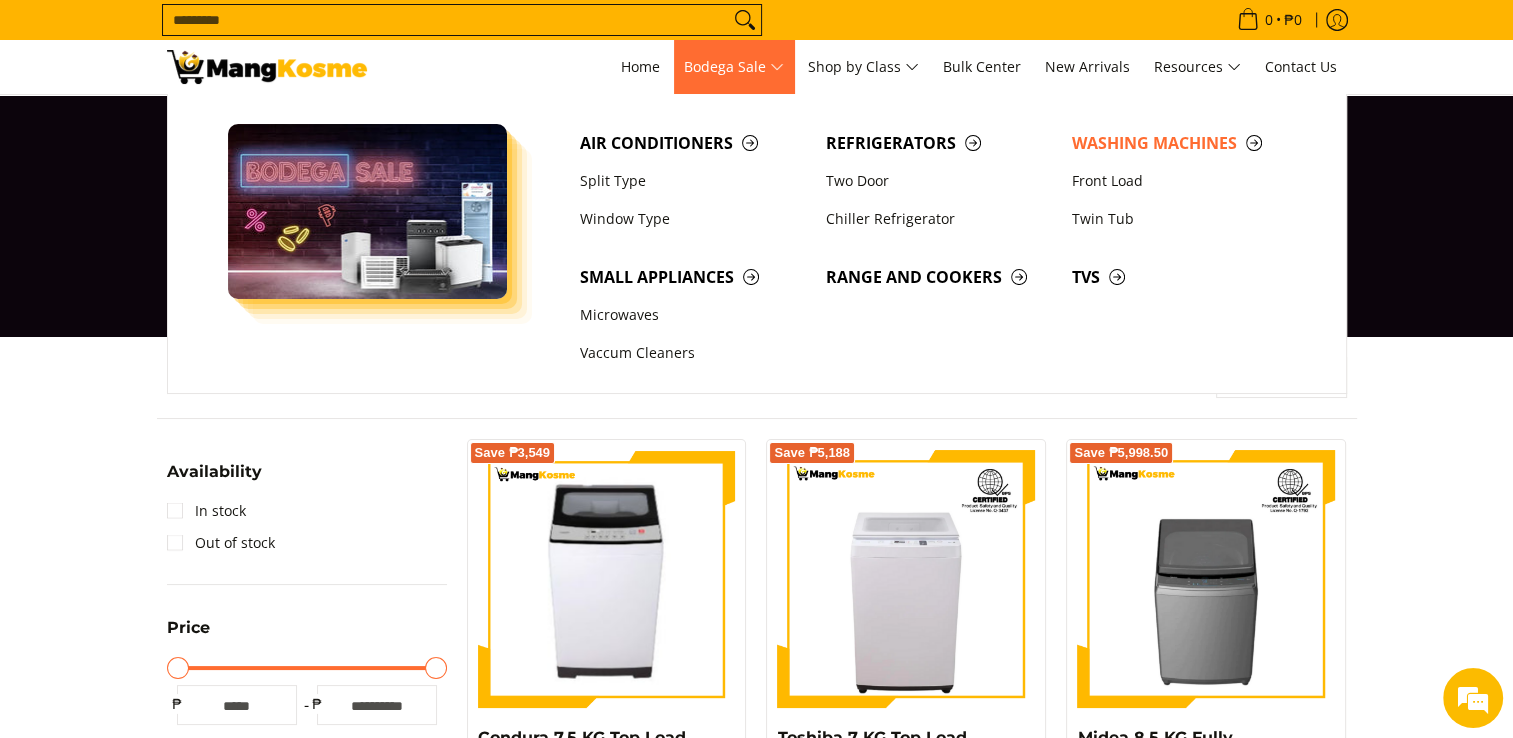 click on "Bodega Sale" at bounding box center [734, 67] 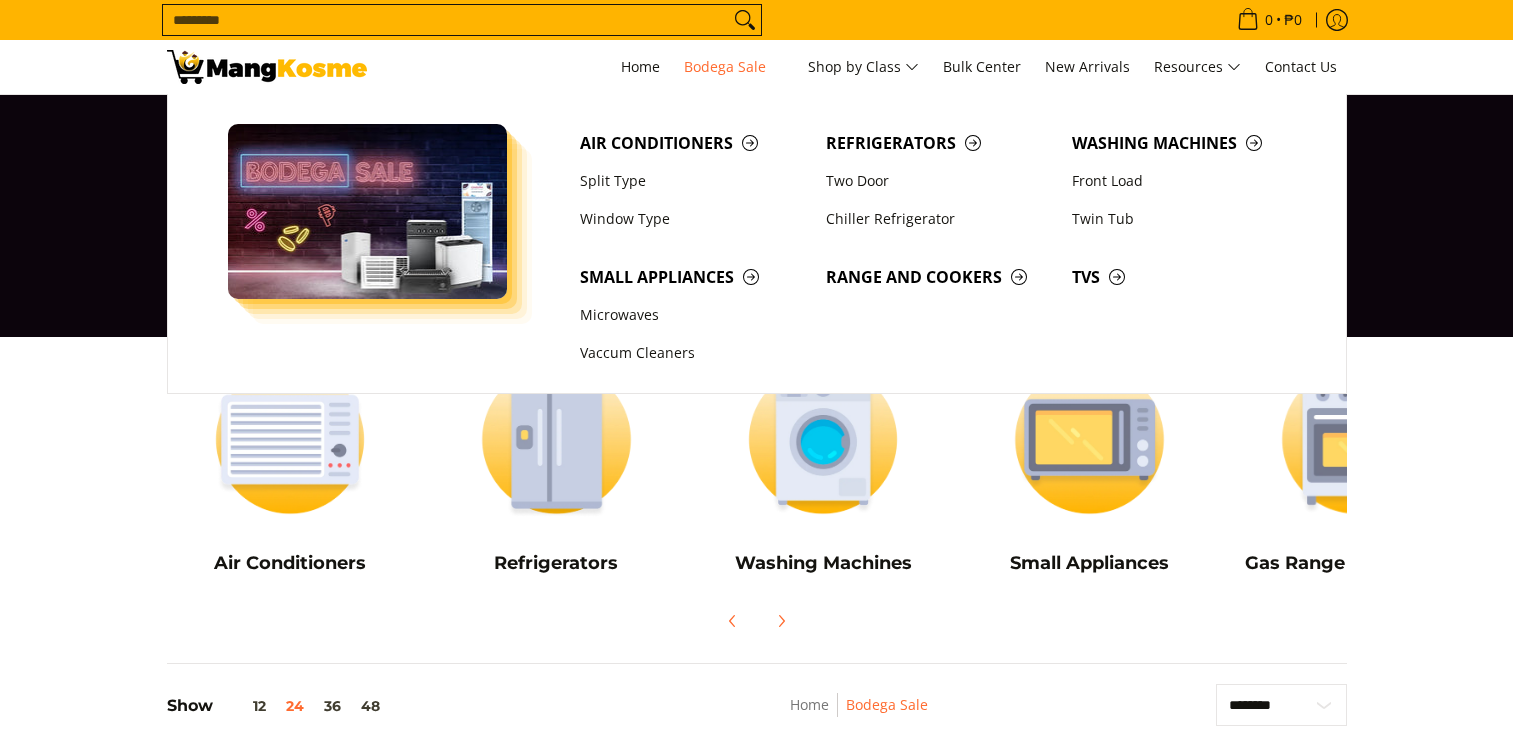 scroll, scrollTop: 0, scrollLeft: 0, axis: both 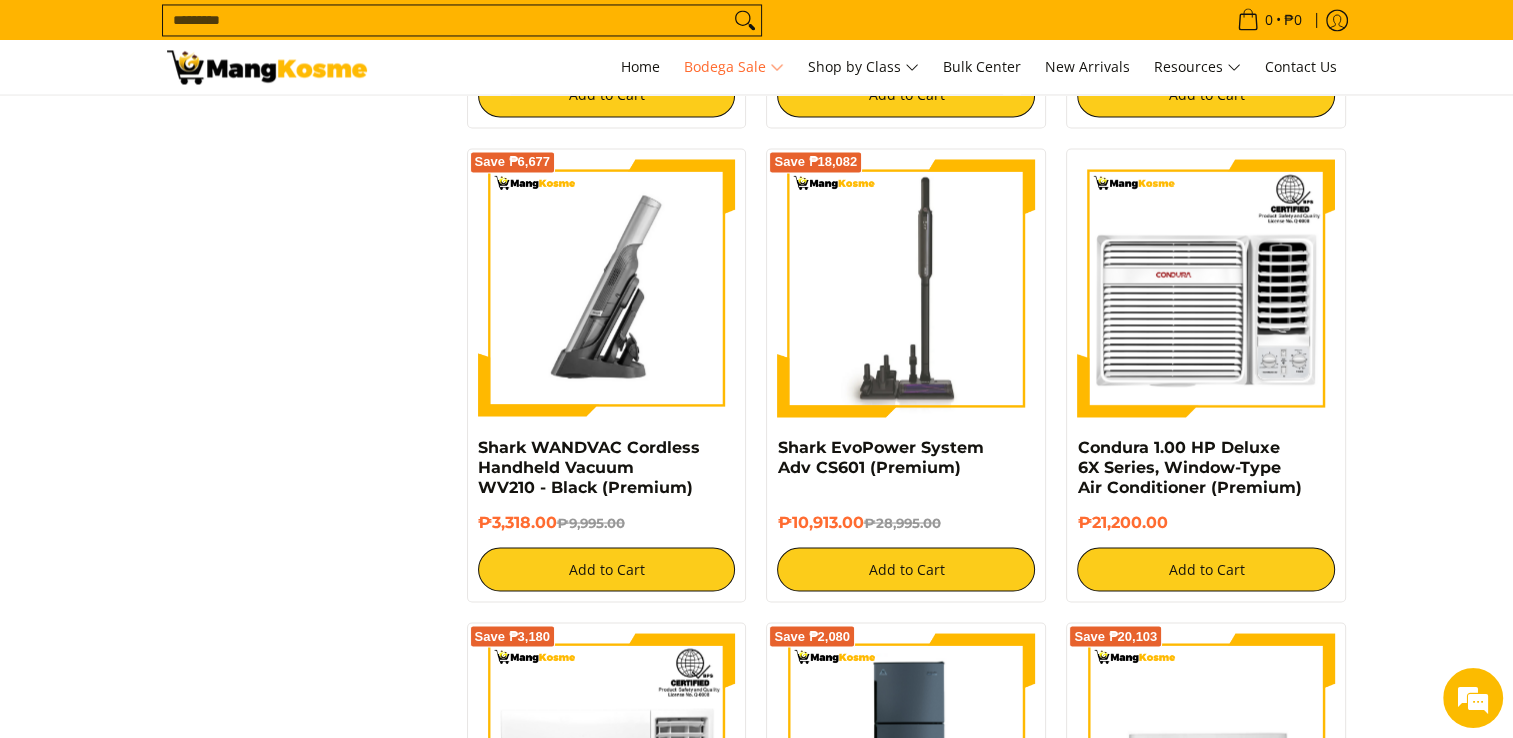 click at bounding box center [607, 288] 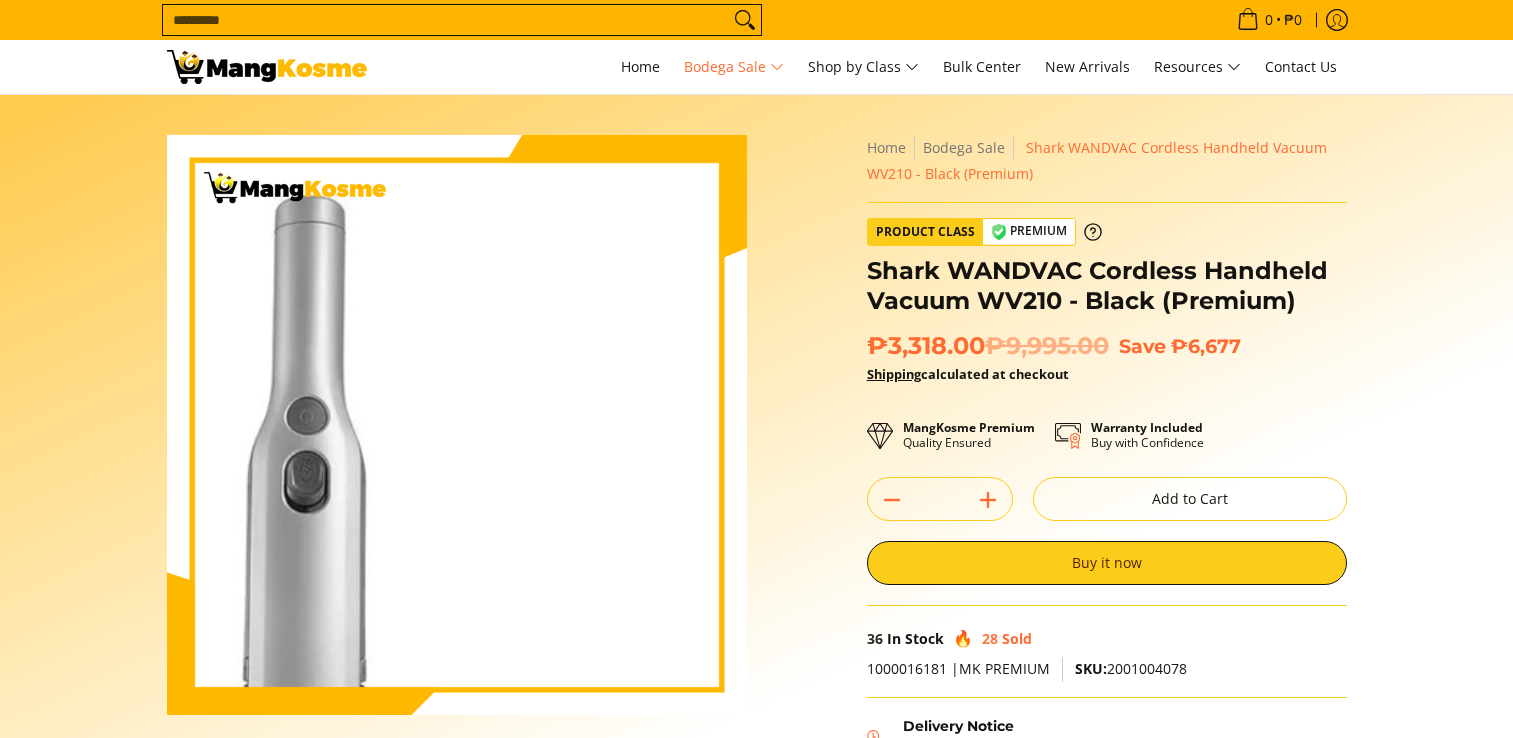 scroll, scrollTop: 0, scrollLeft: 0, axis: both 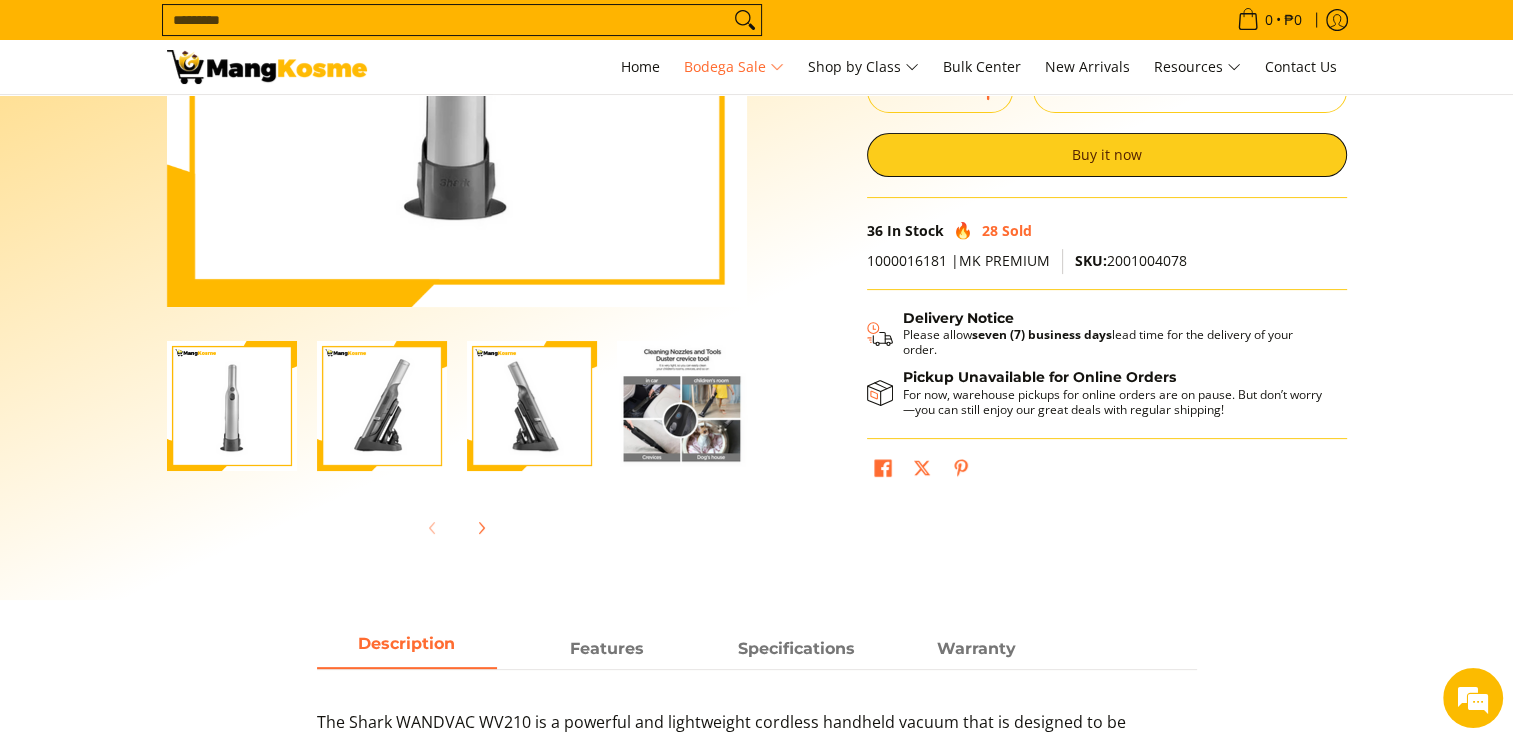 click at bounding box center (382, 406) 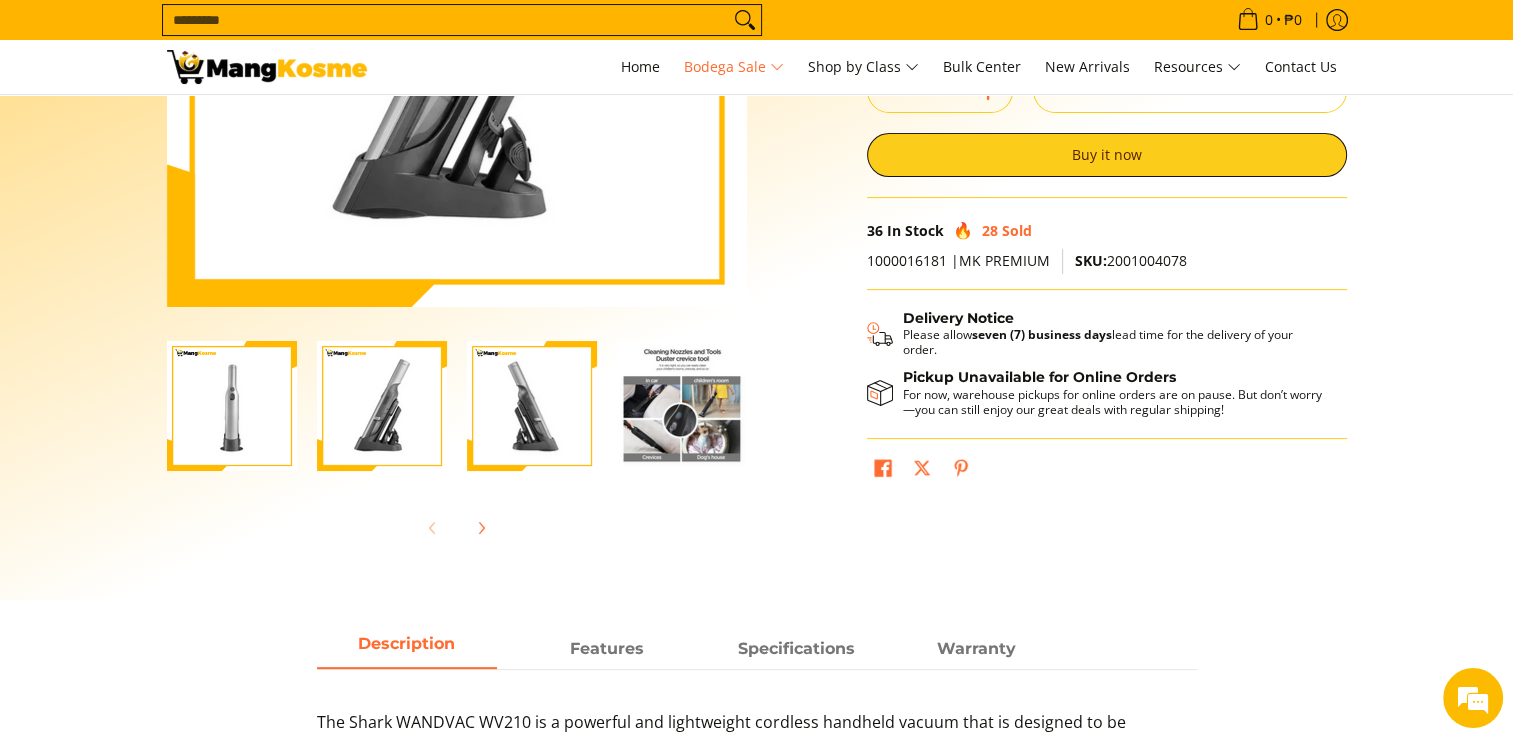 scroll, scrollTop: 192, scrollLeft: 0, axis: vertical 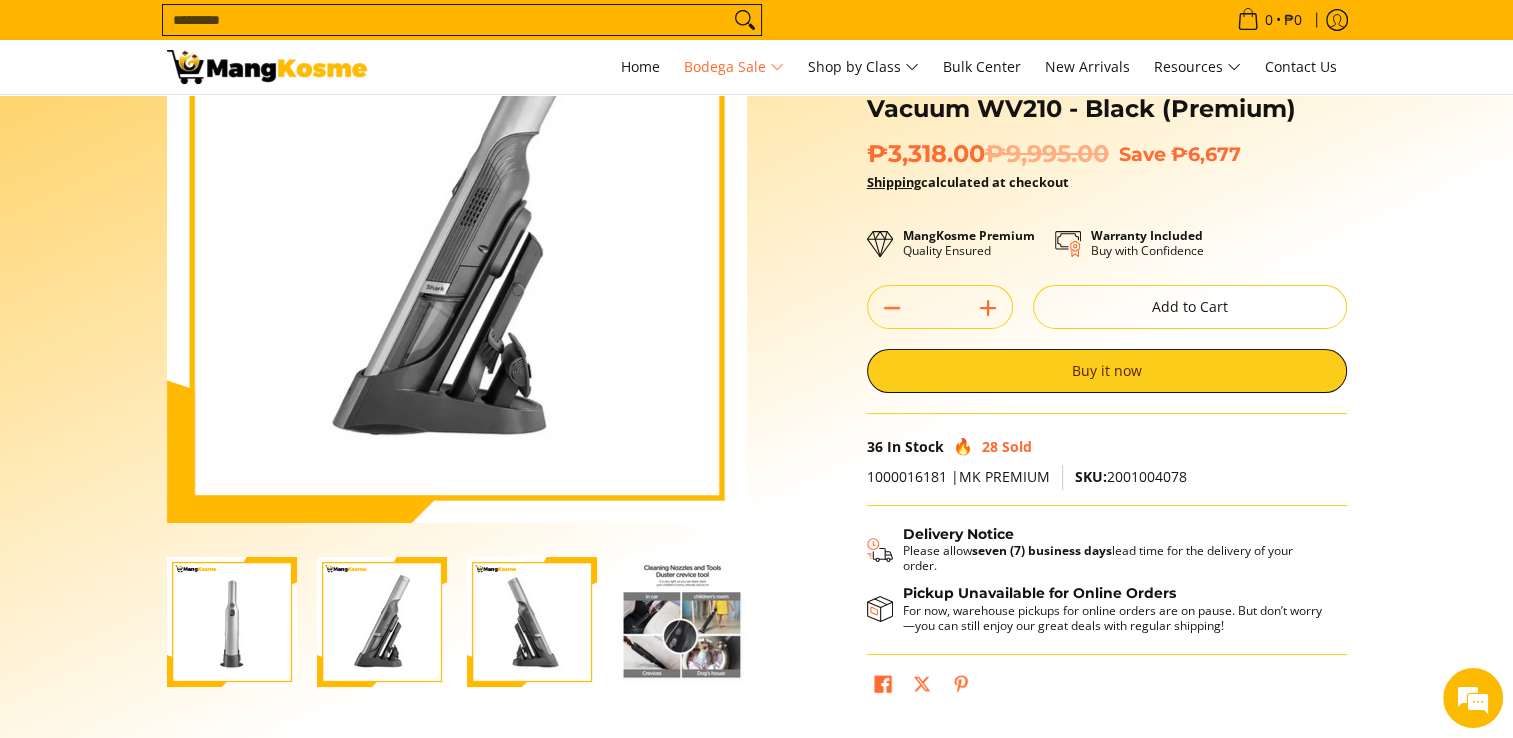 click at bounding box center (532, 622) 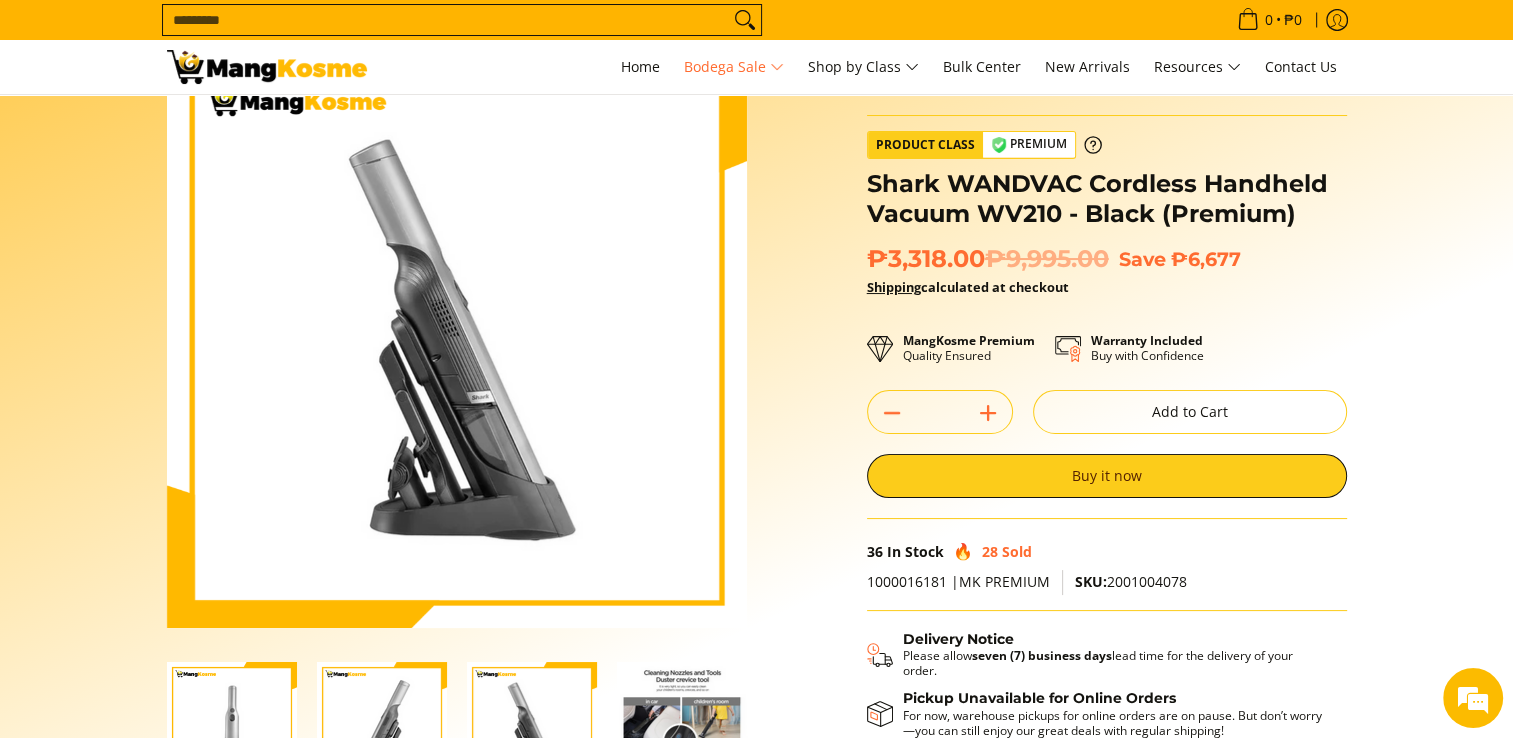 scroll, scrollTop: 84, scrollLeft: 0, axis: vertical 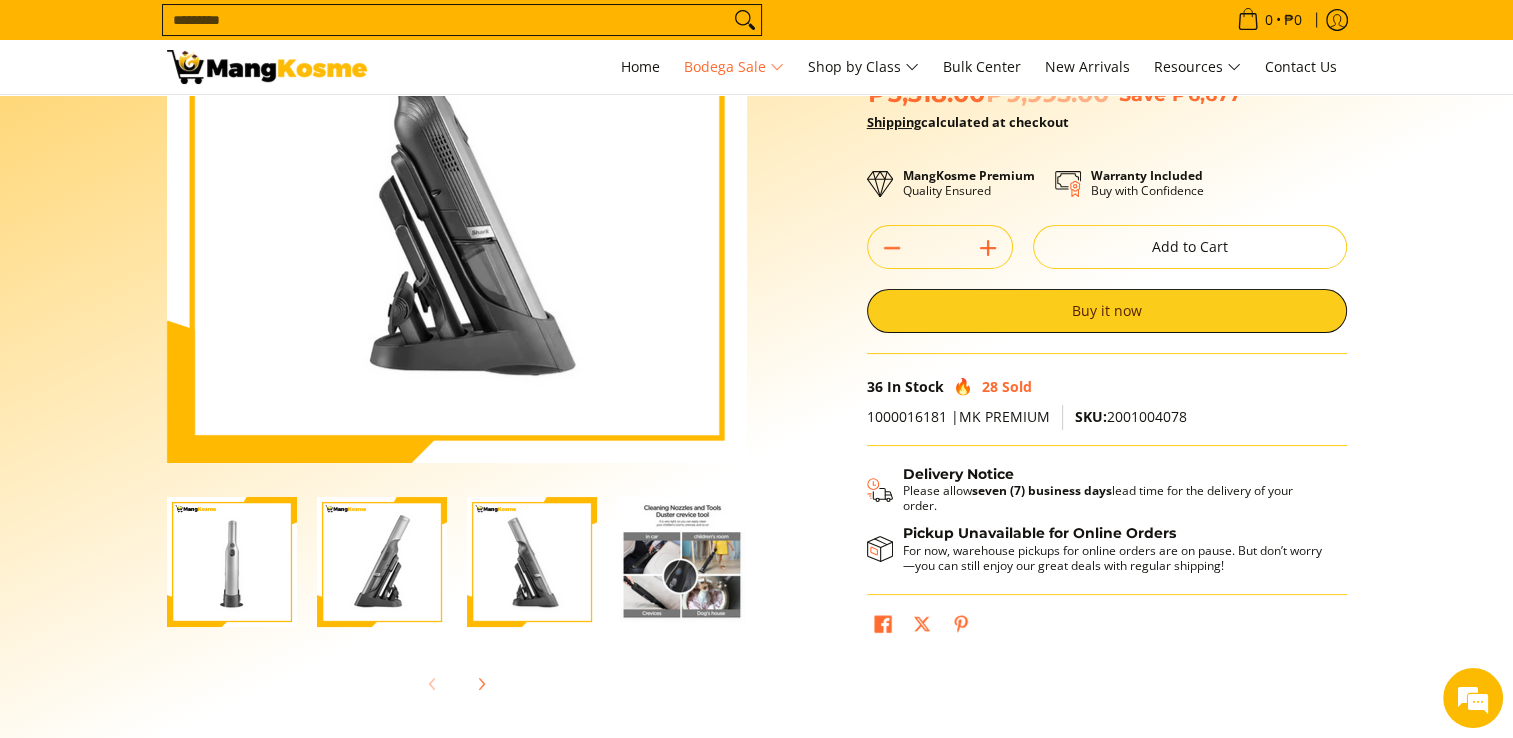 click at bounding box center (682, 562) 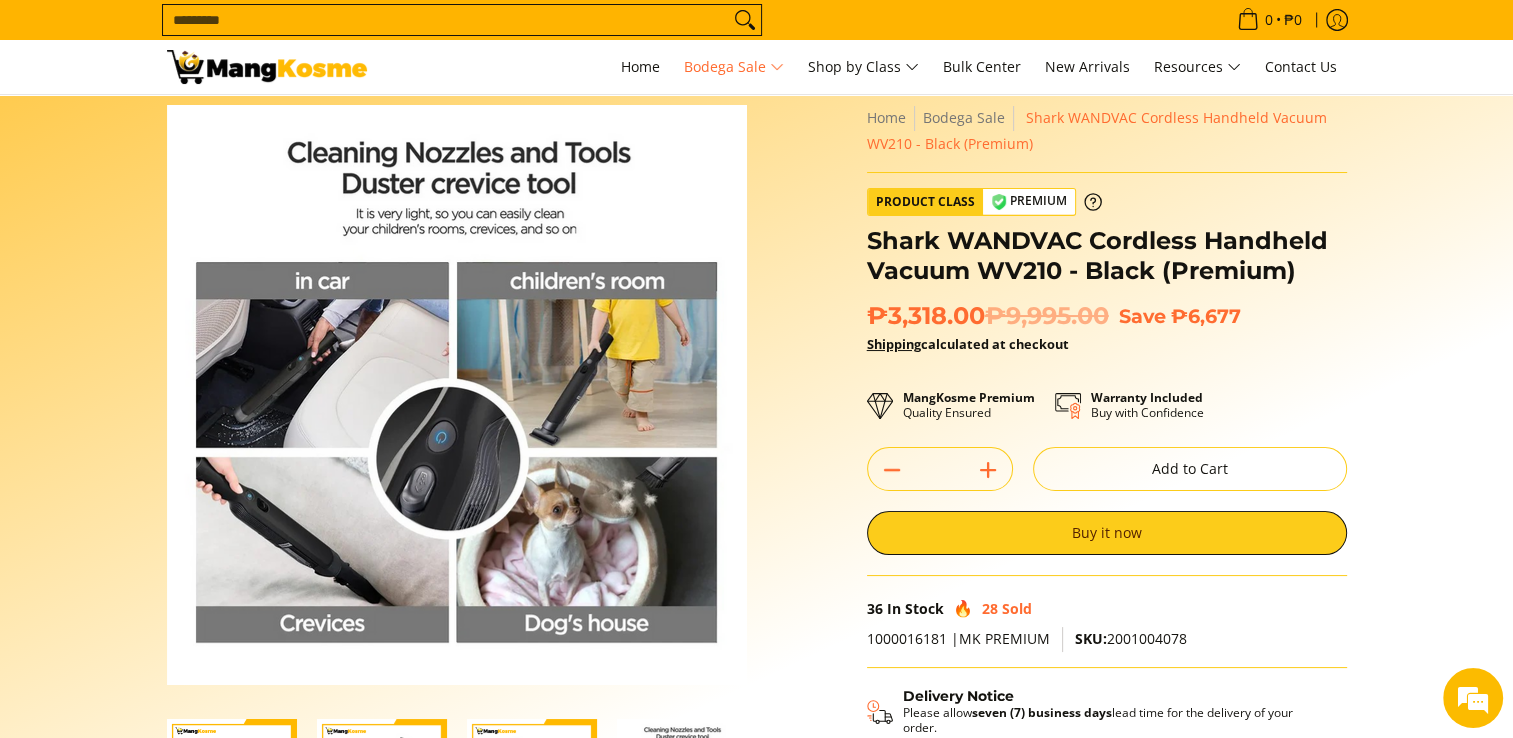 scroll, scrollTop: 0, scrollLeft: 0, axis: both 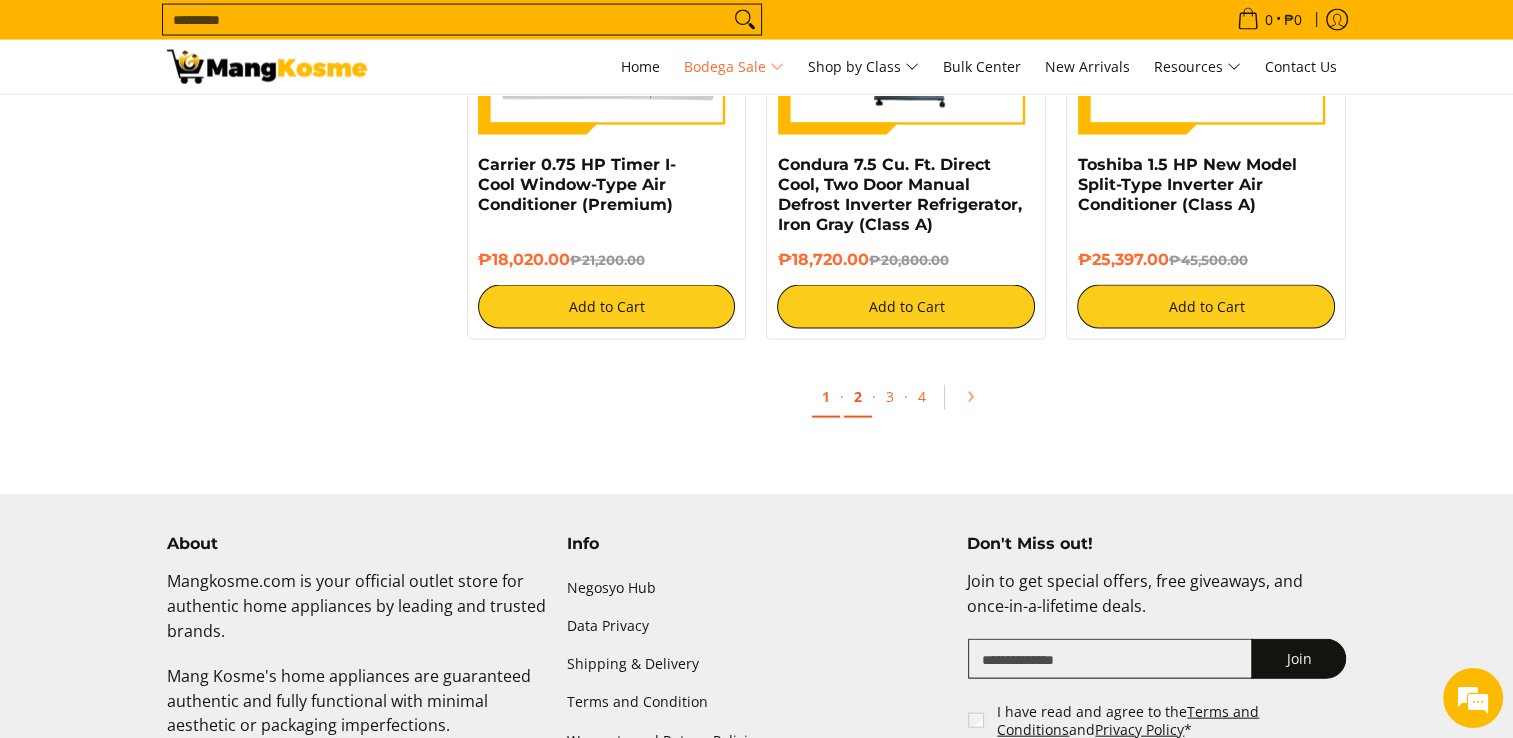 click on "2" at bounding box center (858, 397) 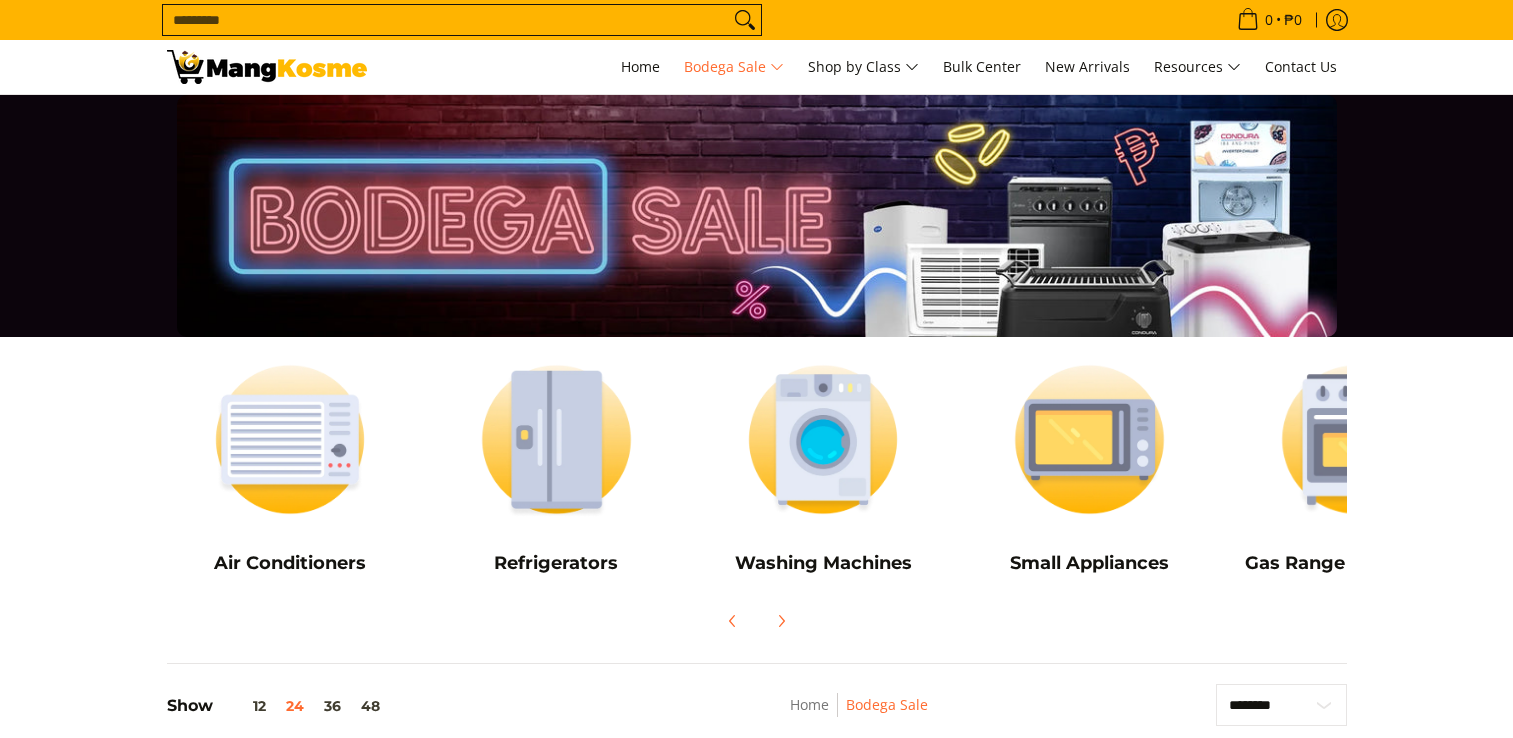 scroll, scrollTop: 0, scrollLeft: 0, axis: both 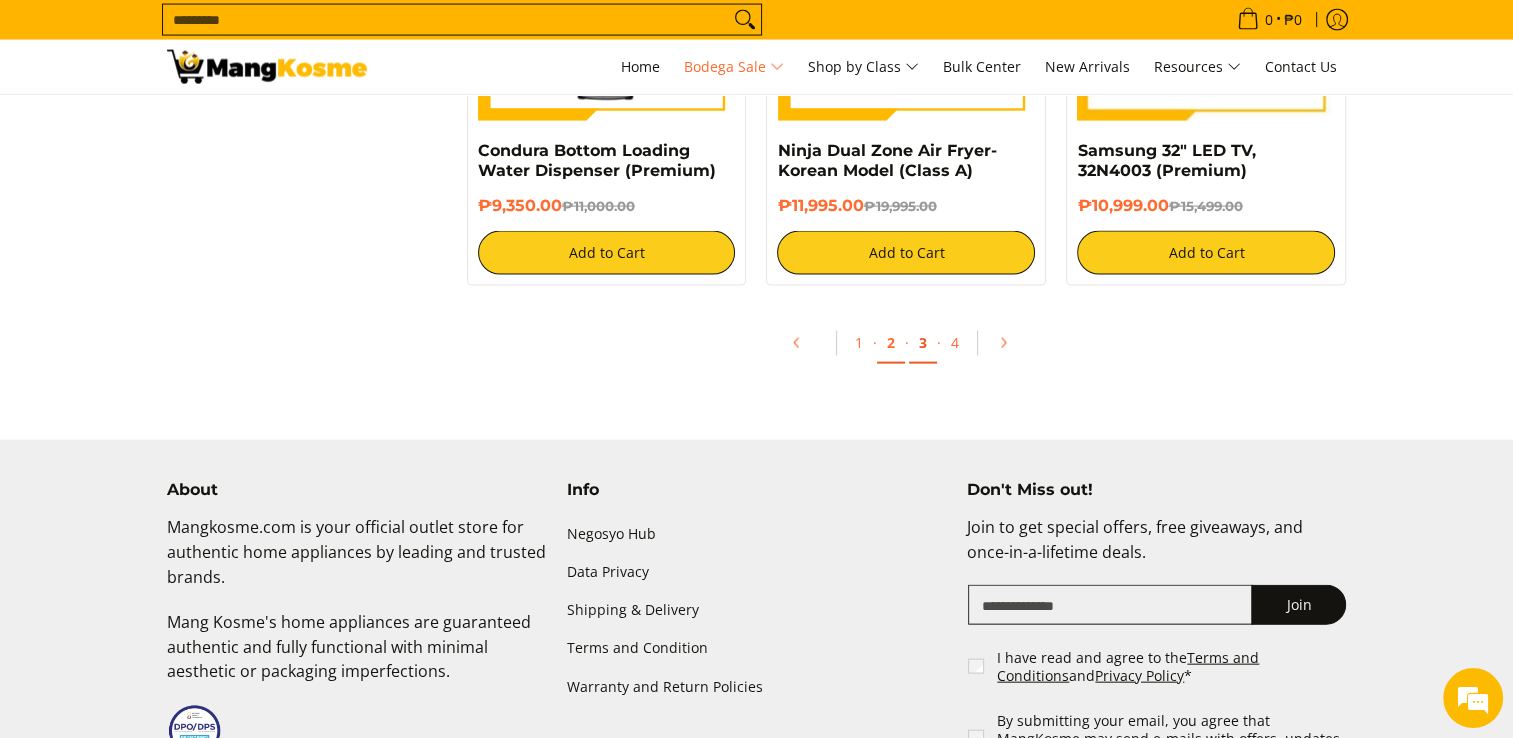 click on "3" at bounding box center [923, 343] 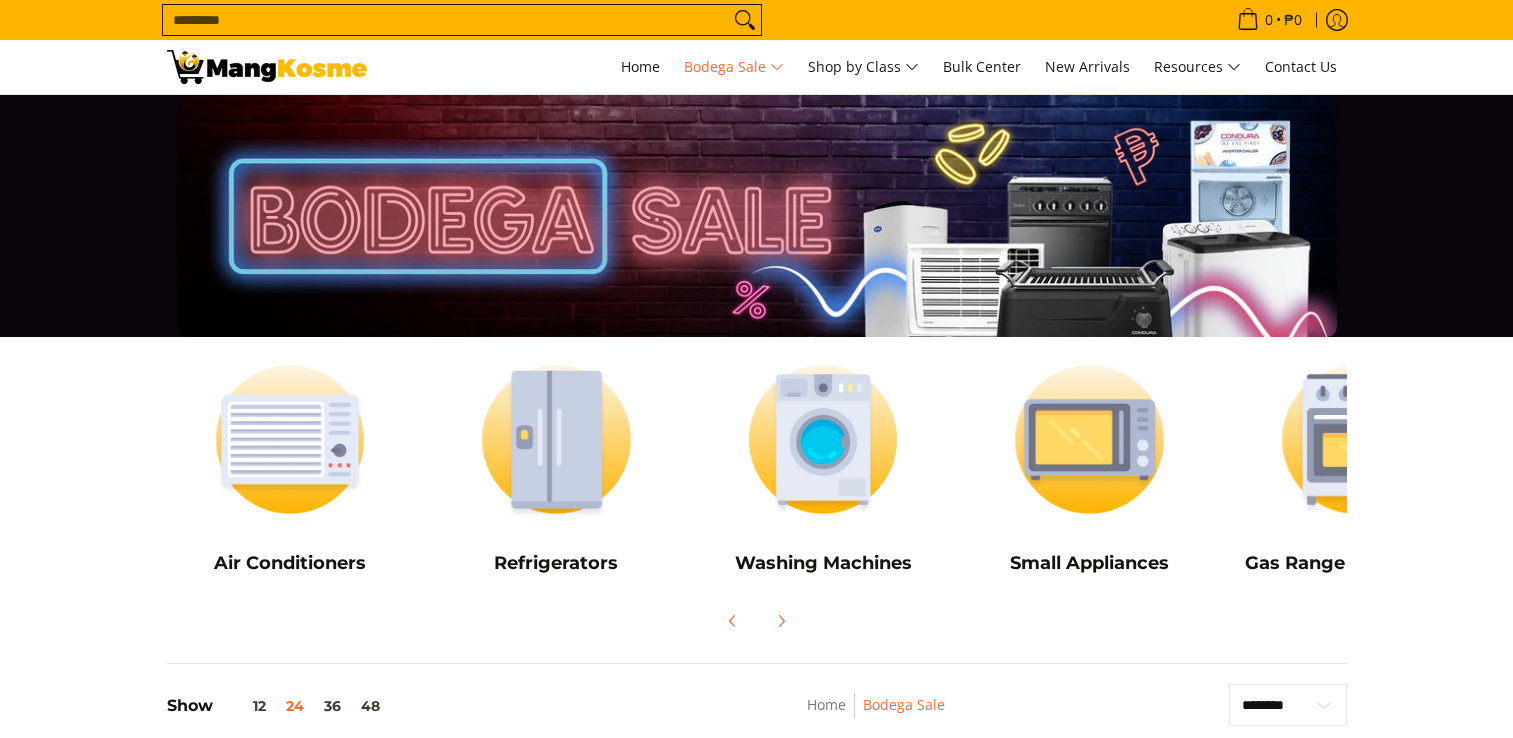 scroll, scrollTop: 0, scrollLeft: 0, axis: both 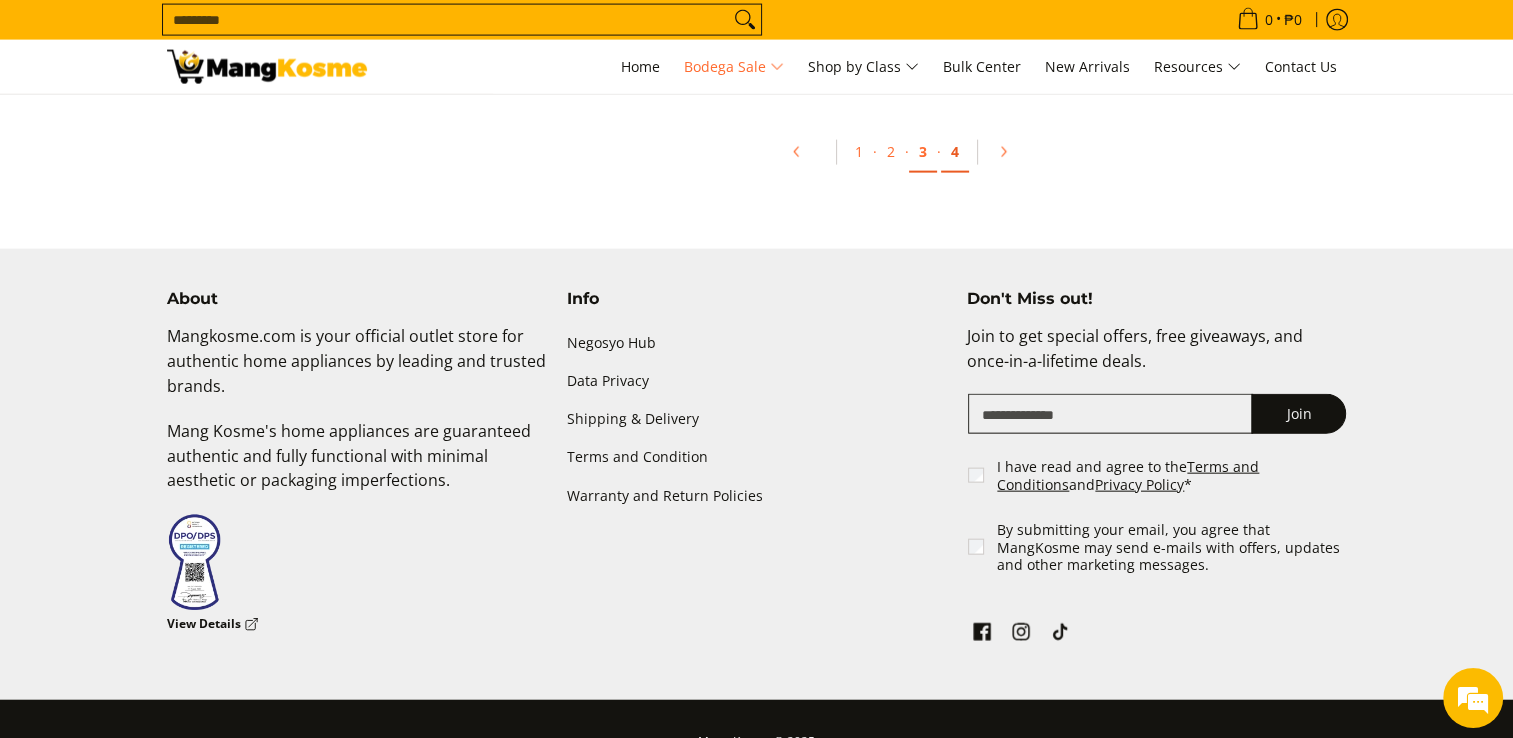 click on "4" at bounding box center [955, 152] 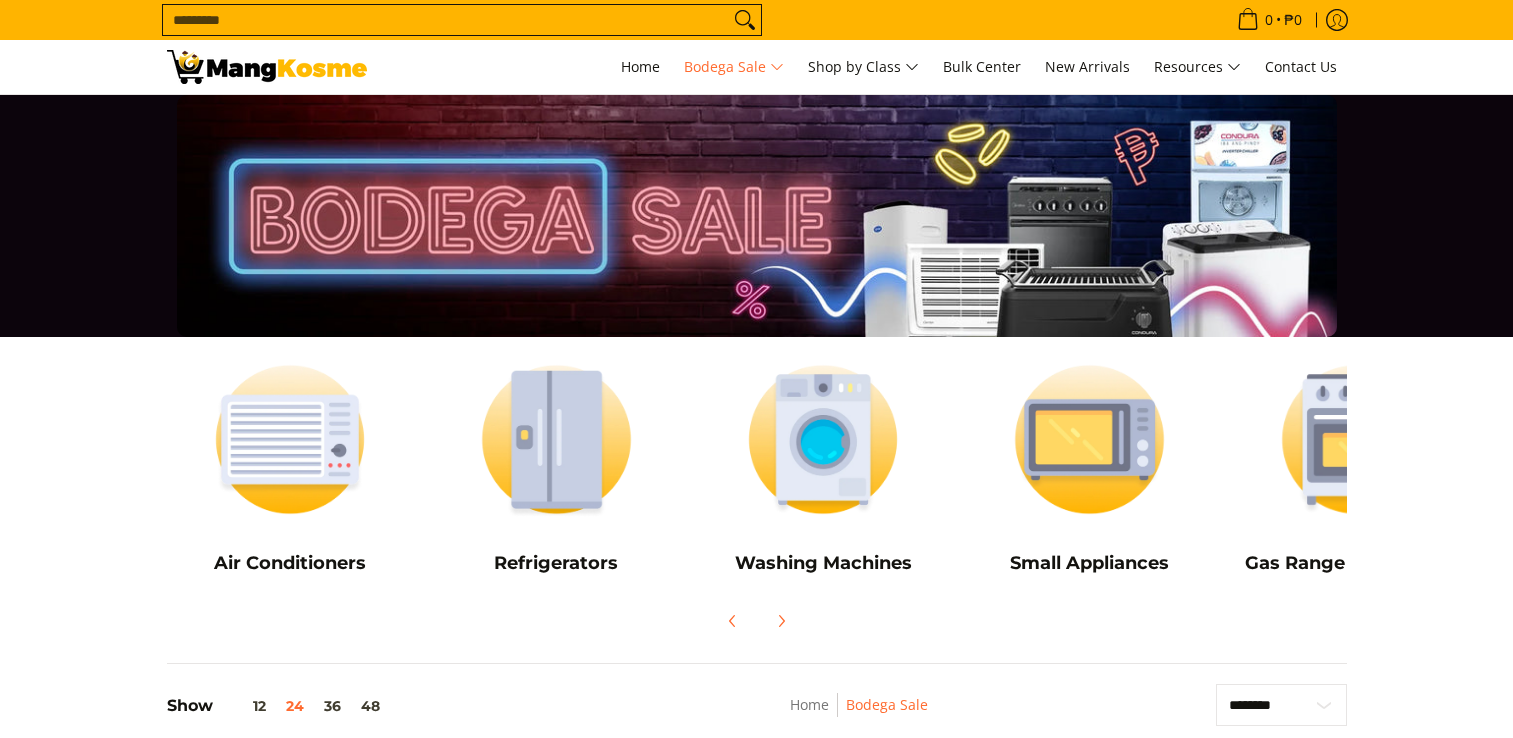 scroll, scrollTop: 0, scrollLeft: 0, axis: both 